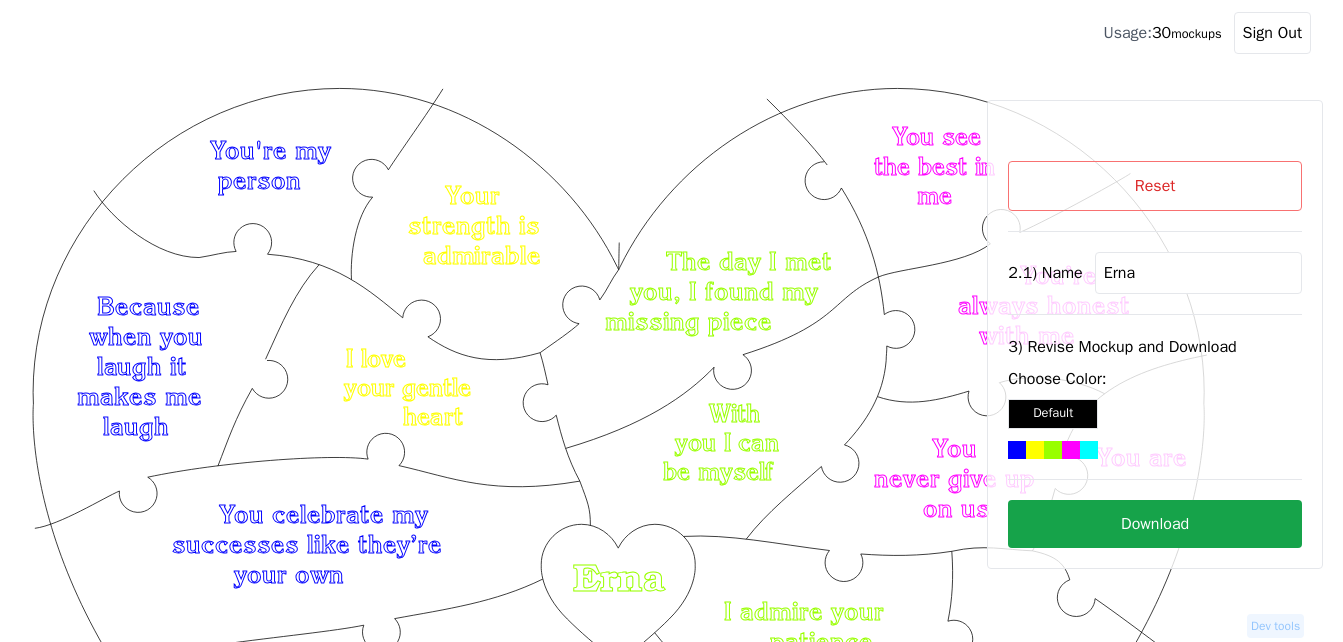 scroll, scrollTop: 100, scrollLeft: 0, axis: vertical 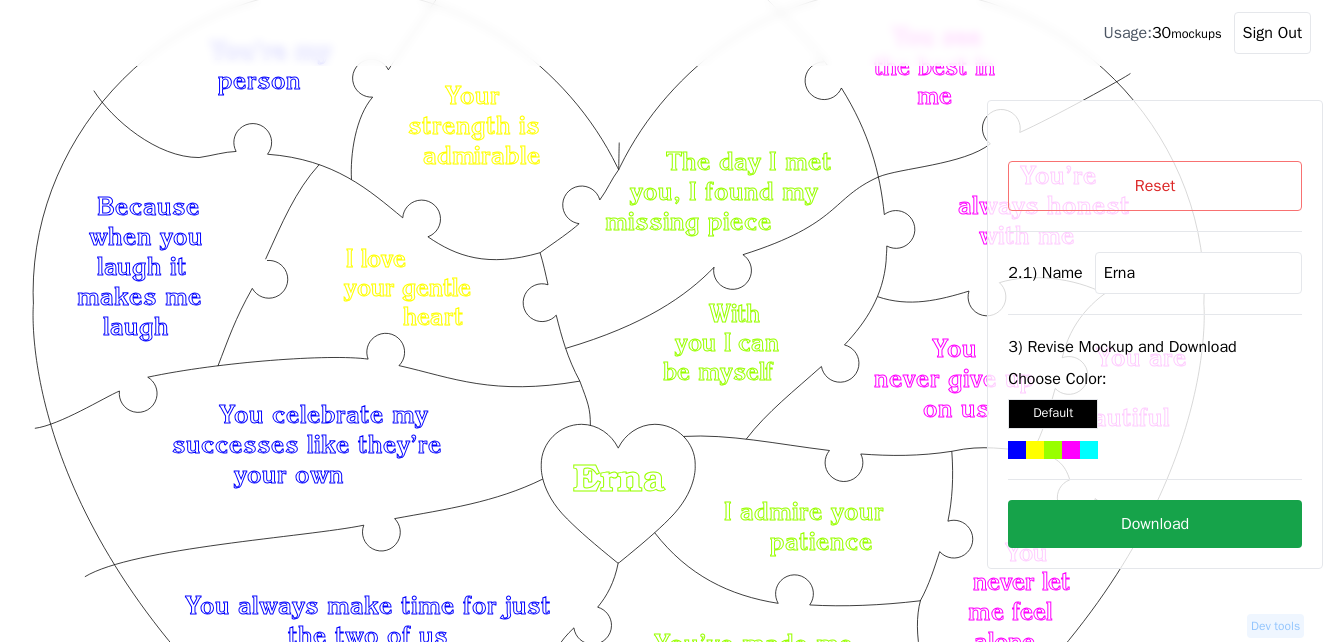 click on "Reset" at bounding box center [1155, 186] 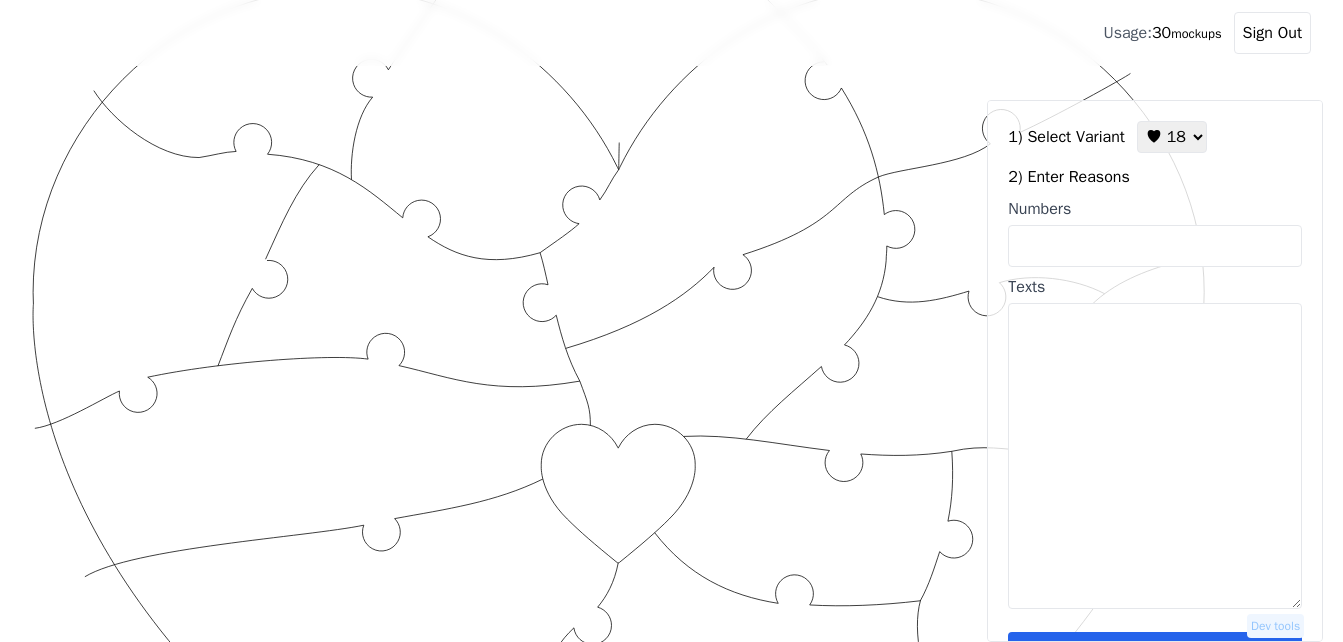 click on "♥ 12 ♥ 18 ♥ 28 ♥ 40 ♥ 50 ♥ 60 ♥ 70" at bounding box center [1172, 137] 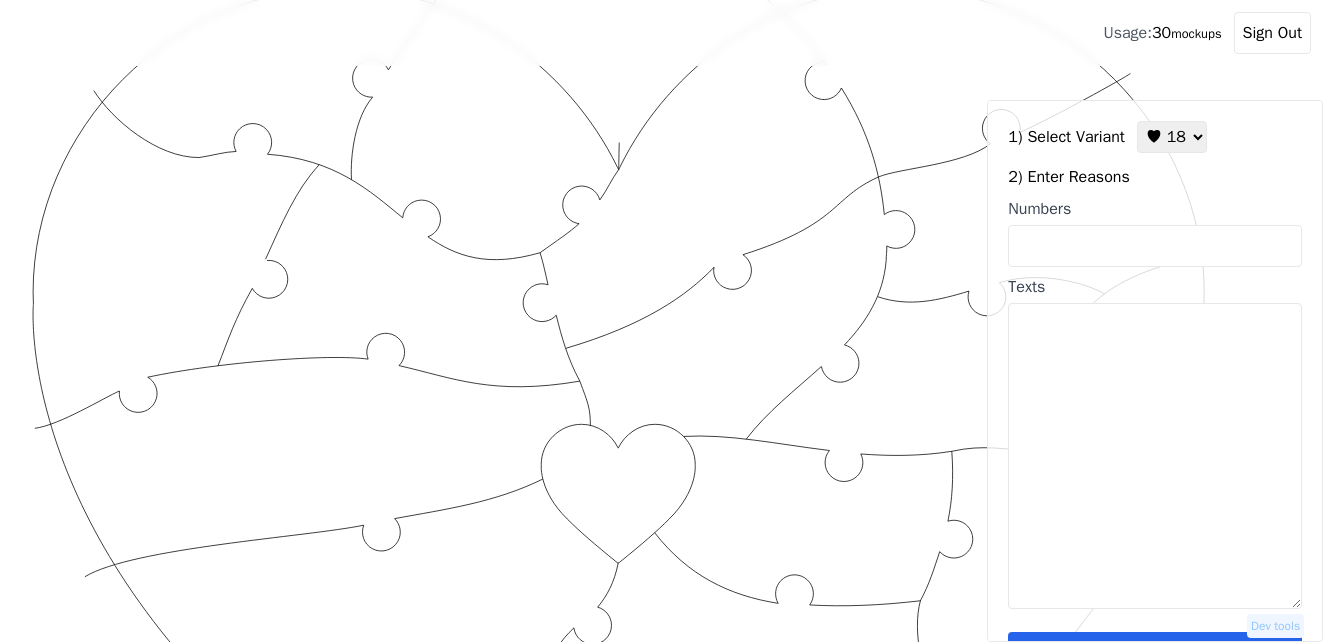 paste on "1, because [PERSON] loves you, so much
2, You make us laugh
3, You are gentle yet bold
4, You are strong
5, You are beautiful
6, You are compassionate
7, because our home is where you are
8, You choose us over everything
9, You are our hero
10, because you're so pretty, [RELATIONSHIP]
12, You make my heart be faster
13, You love like [PERSON]
14, because you'sa a dime
15, You are sweet and spicy
16, You are clever and witty
17, You are patient
18, because you are YOU" 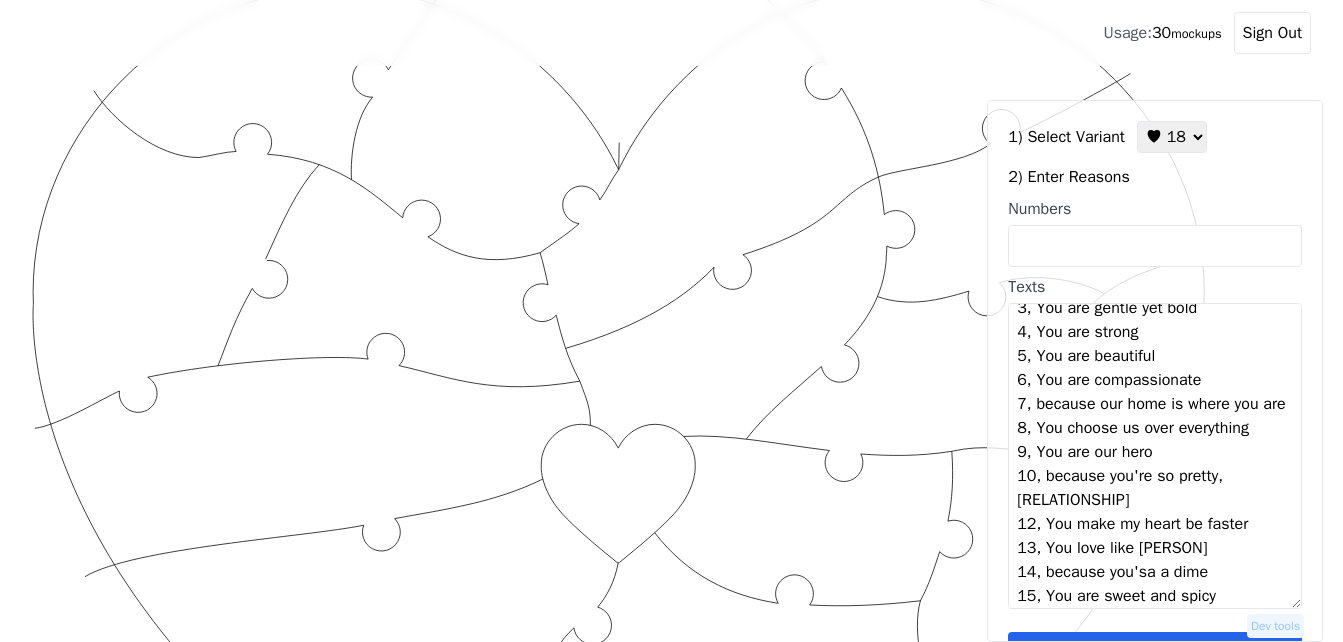 scroll, scrollTop: 0, scrollLeft: 0, axis: both 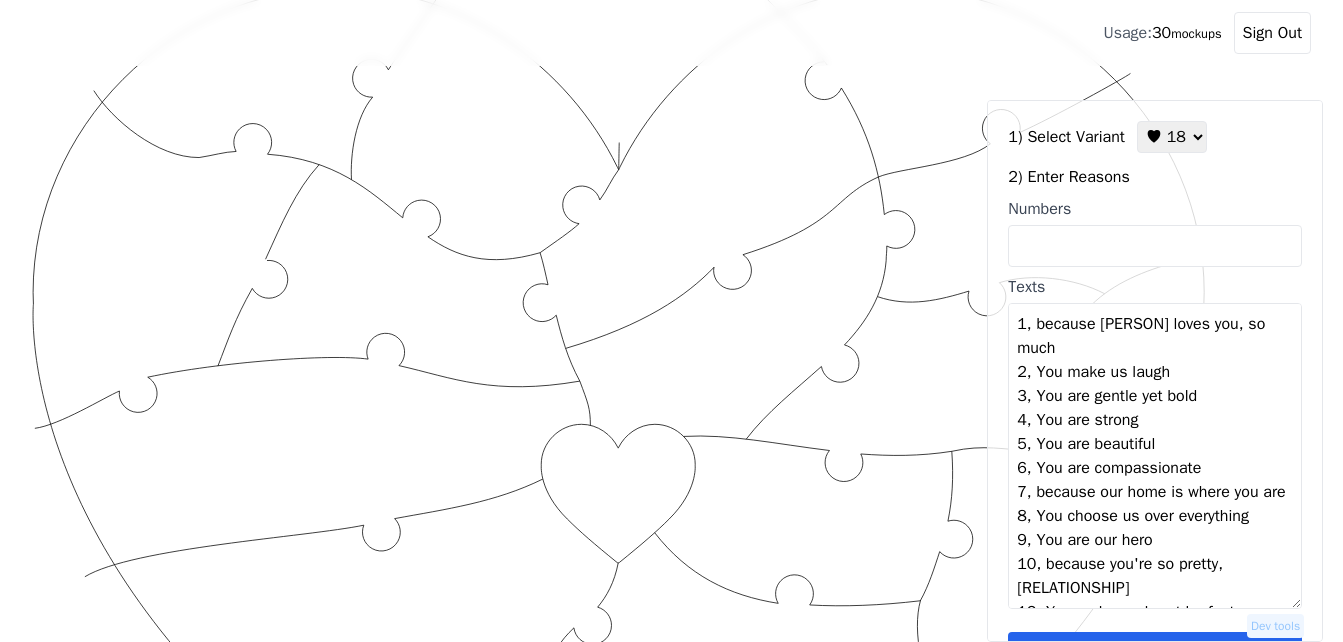click on "1, because [PERSON] loves you, so much
2, You make us laugh
3, You are gentle yet bold
4, You are strong
5, You are beautiful
6, You are compassionate
7, because our home is where you are
8, You choose us over everything
9, You are our hero
10, because you're so pretty, [RELATIONSHIP]
12, You make my heart be faster
13, You love like [PERSON]
14, because you'sa a dime
15, You are sweet and spicy
16, You are clever and witty
17, You are patient
18, because you are YOU" at bounding box center [1155, 456] 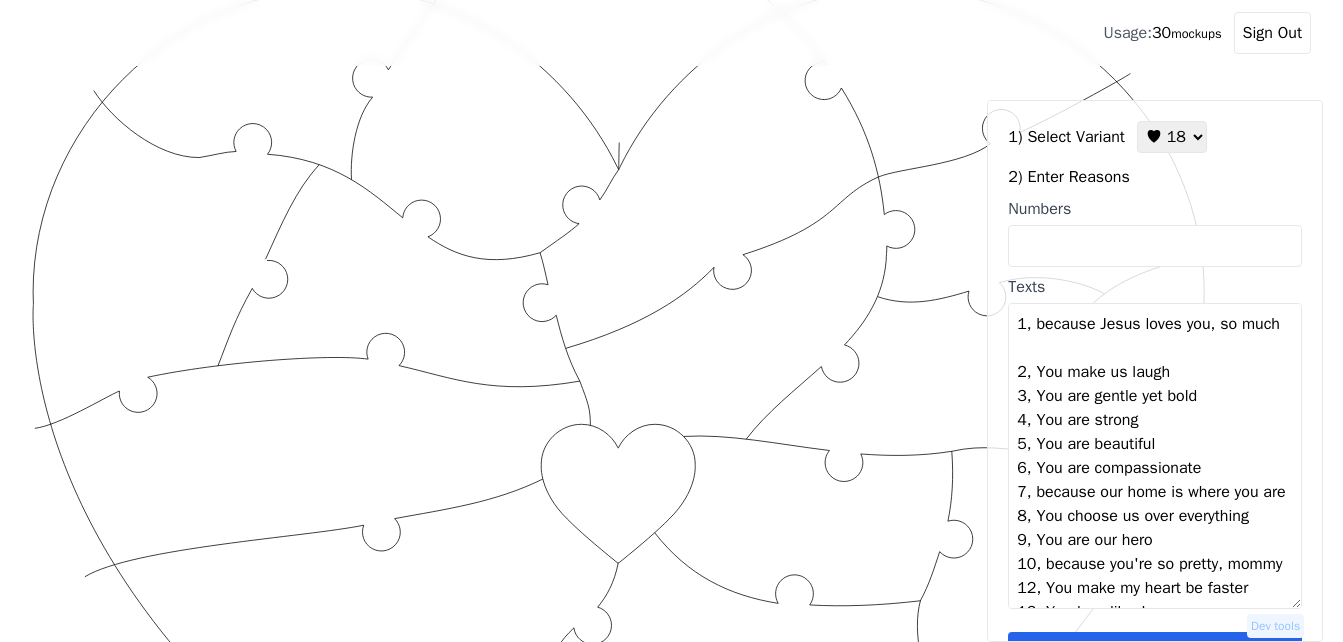 click on "1, because Jesus loves you, so much
2, You make us laugh
3, You are gentle yet bold
4, You are strong
5, You are beautiful
6, You are compassionate
7, because our home is where you are
8, You choose us over everything
9, You are our hero
10, because you're so pretty, mommy
12, You make my heart be faster
13, You love like Jesus
14, because you'sa a dime
15, You are sweet and spicy
16, You are clever and witty
17, You are patient
18, because you are YOU" at bounding box center (1155, 456) 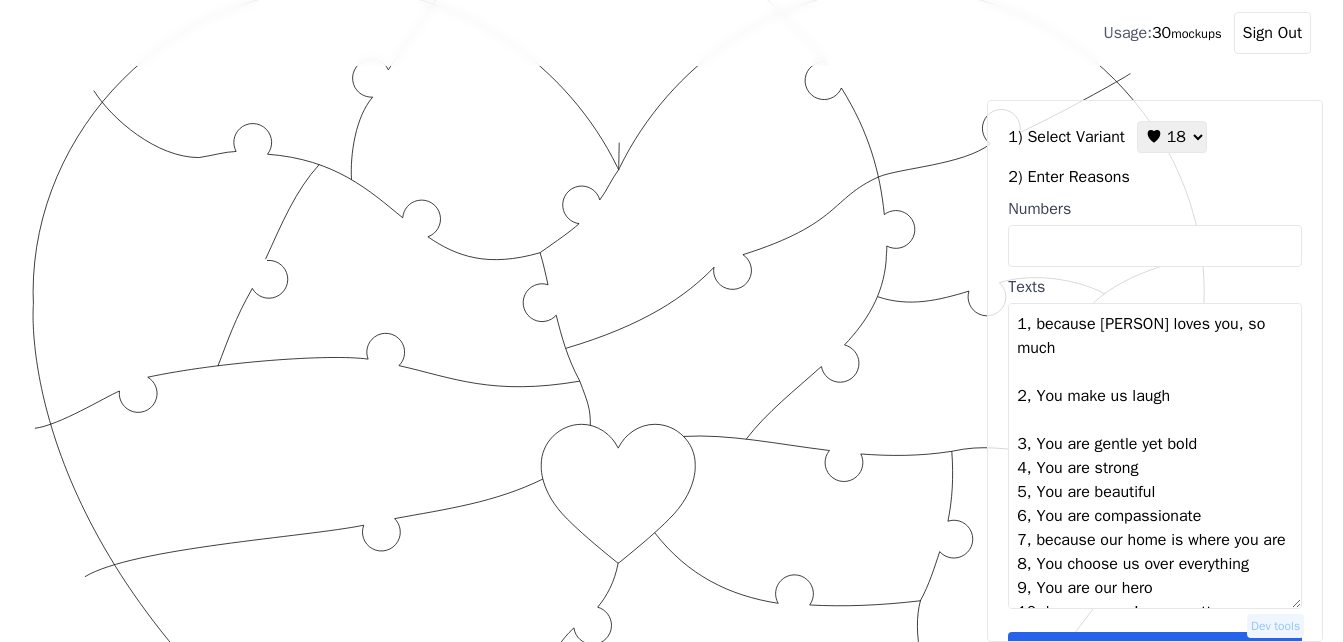 click on "1, because [PERSON] loves you, so much
2, You make us laugh
3, You are gentle yet bold
4, You are strong
5, You are beautiful
6, You are compassionate
7, because our home is where you are
8, You choose us over everything
9, You are our hero
10, because you're so pretty, [RELATIONSHIP]
12, You make my heart be faster
13, You love like [PERSON]
14, because you'sa a dime
15, You are sweet and spicy
16, You are clever and witty
17, You are patient
18, because you are YOU" at bounding box center (1155, 456) 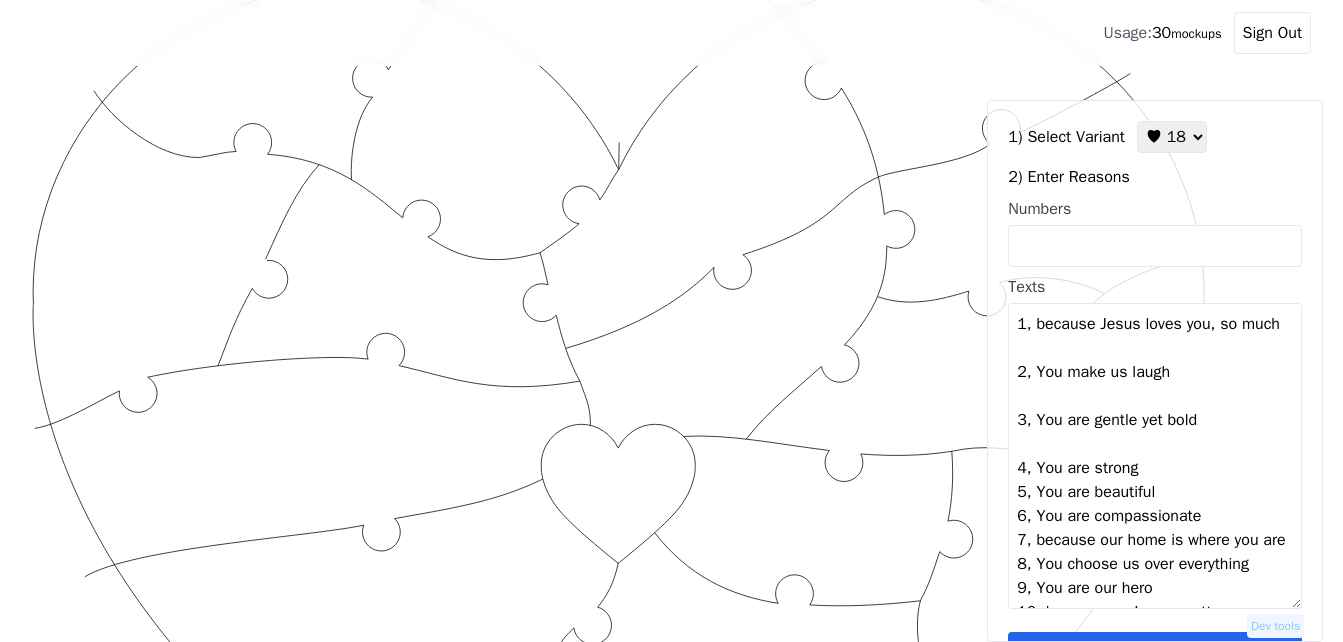click on "1, because Jesus loves you, so much
2, You make us laugh
3, You are gentle yet bold
4, You are strong
5, You are beautiful
6, You are compassionate
7, because our home is where you are
8, You choose us over everything
9, You are our hero
10, because you're so pretty, mommy
12, You make my heart be faster
13, You love like Jesus
14, because you'sa a dime
15, You are sweet and spicy
16, You are clever and witty
17, You are patient
18, because you are YOU" at bounding box center (1155, 456) 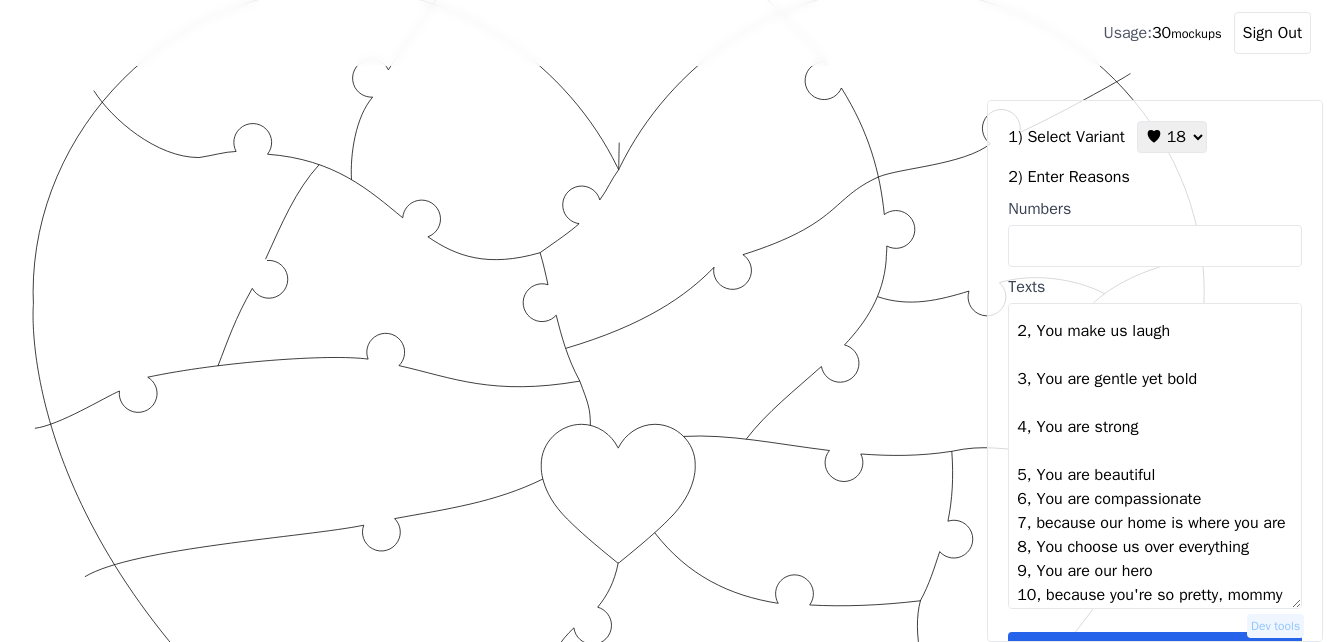 scroll, scrollTop: 100, scrollLeft: 0, axis: vertical 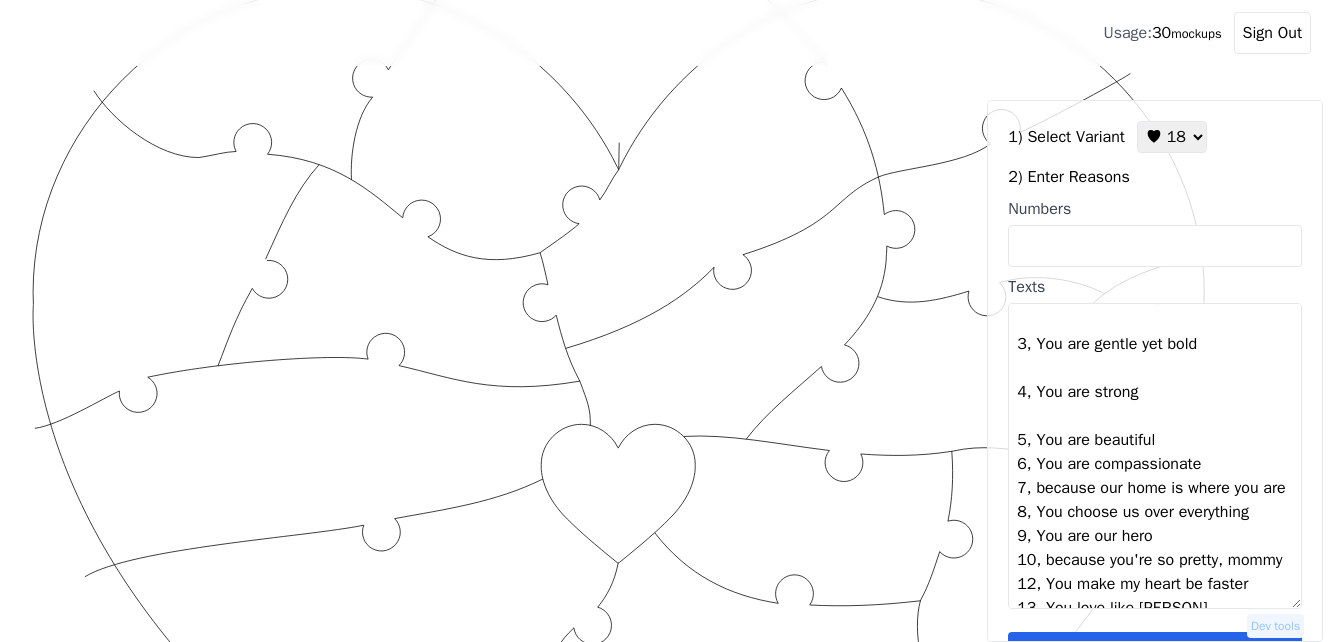 click on "1, because [PERSON] loves you, so much
2, You make us laugh
3, You are gentle yet bold
4, You are strong
5, You are beautiful
6, You are compassionate
7, because our home is where you are
8, You choose us over everything
9, You are our hero
10, because you're so pretty, mommy
12, You make my heart be faster
13, You love like [PERSON]
14, because you'sa a dime
15, You are sweet and spicy
16, You are clever and witty
17, You are patient
18, because you are YOU" at bounding box center [1155, 456] 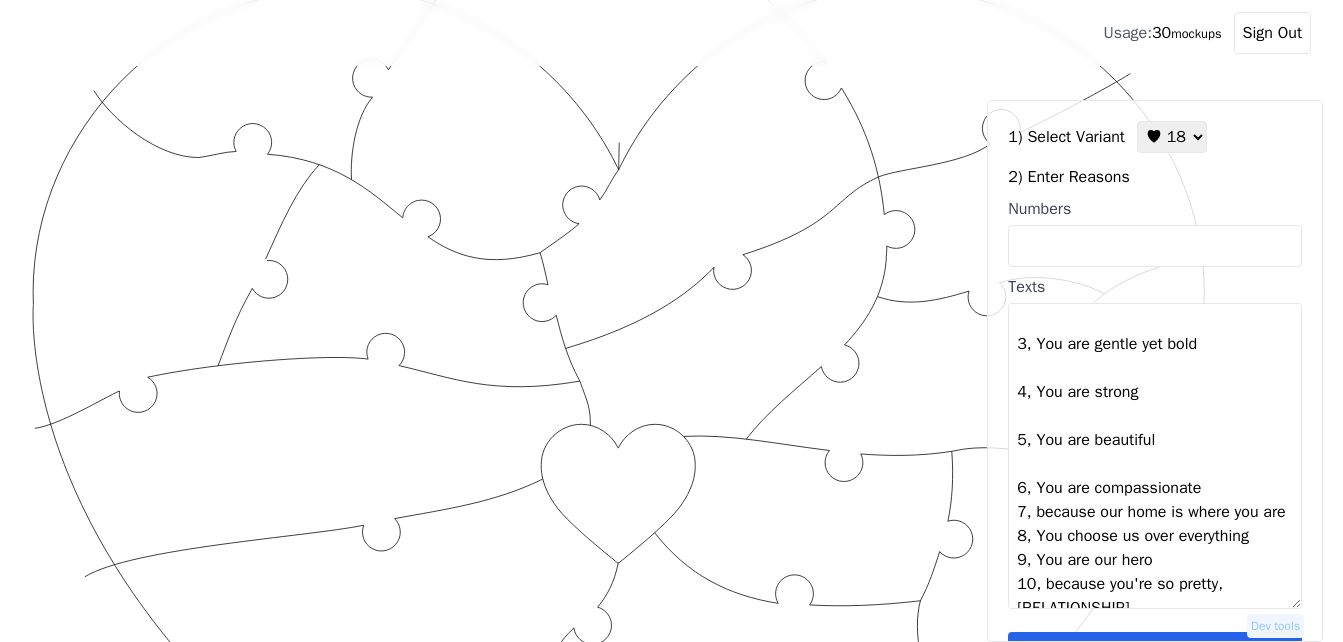 click on "1, because [PERSON] loves you, so much
2, You make us laugh
3, You are gentle yet bold
4, You are strong
5, You are beautiful
6, You are compassionate
7, because our home is where you are
8, You choose us over everything
9, You are our hero
10, because you're so pretty, [RELATIONSHIP]
12, You make my heart be faster
13, You love like [PERSON]
14, because you'sa a dime
15, You are sweet and spicy
16, You are clever and witty
17, You are patient
18, because you are YOU" at bounding box center (1155, 456) 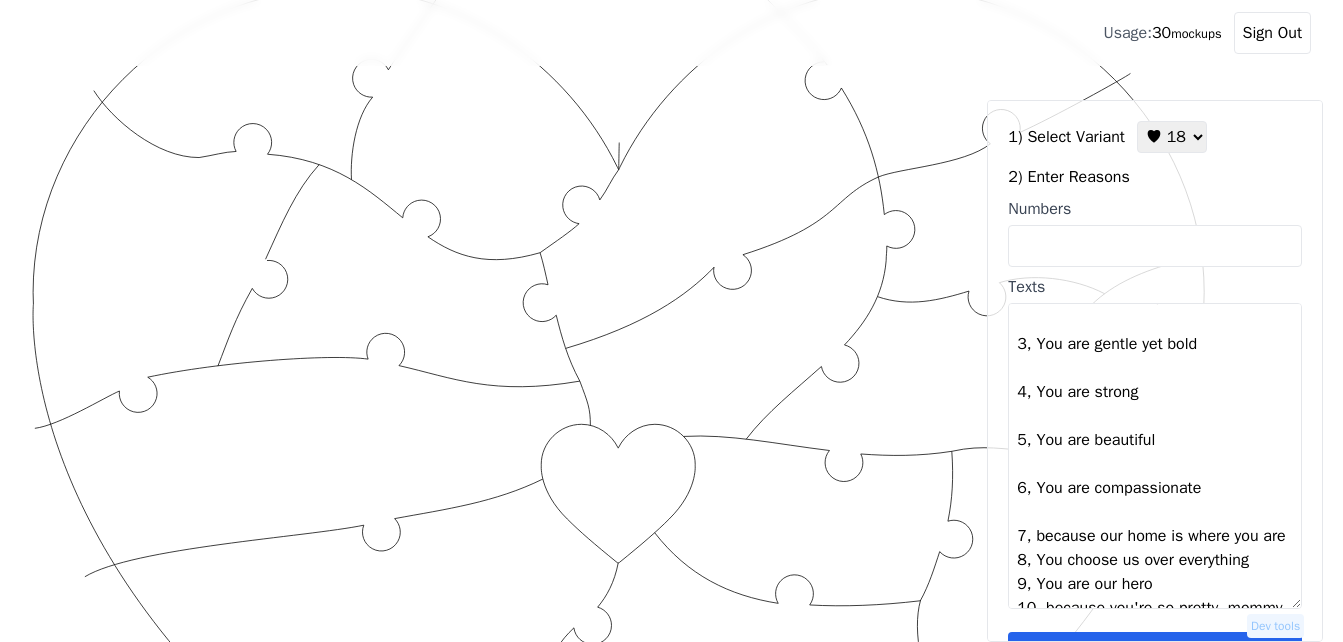 scroll, scrollTop: 200, scrollLeft: 0, axis: vertical 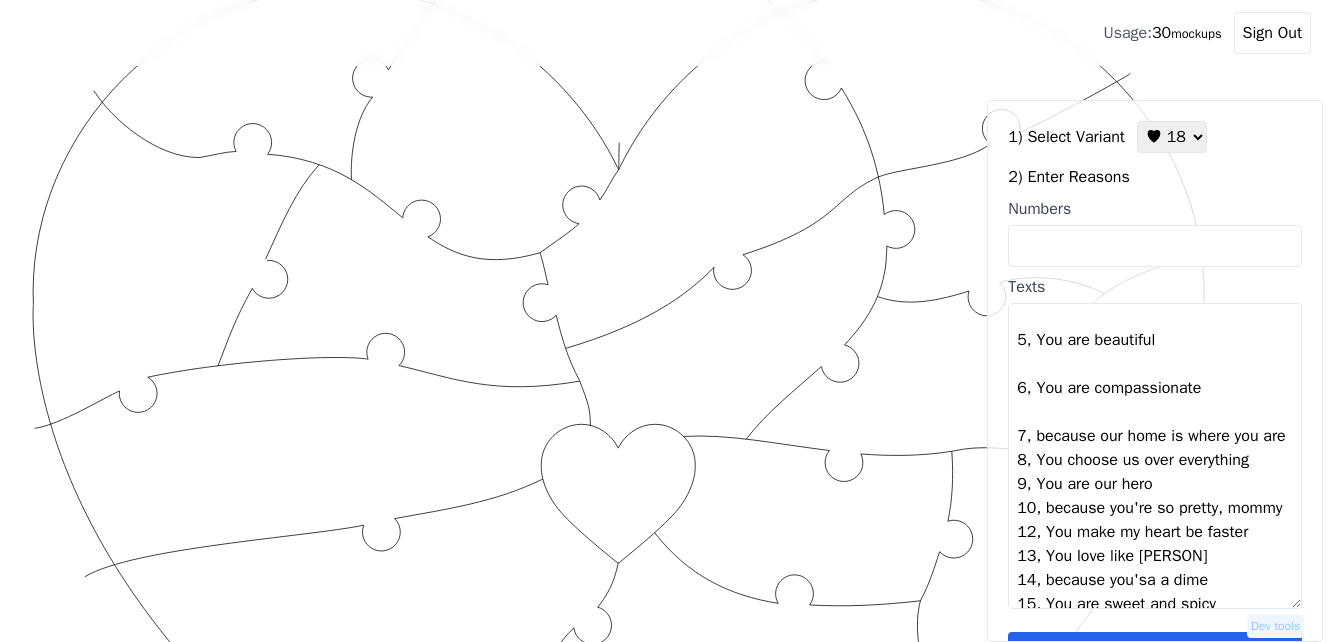 click on "1, because [PERSON] loves you, so much
2, You make us laugh
3, You are gentle yet bold
4, You are strong
5, You are beautiful
6, You are compassionate
7, because our home is where you are
8, You choose us over everything
9, You are our hero
10, because you're so pretty, mommy
12, You make my heart be faster
13, You love like [PERSON]
14, because you'sa a dime
15, You are sweet and spicy
16, You are clever and witty
17, You are patient
18, because you are YOU" at bounding box center (1155, 456) 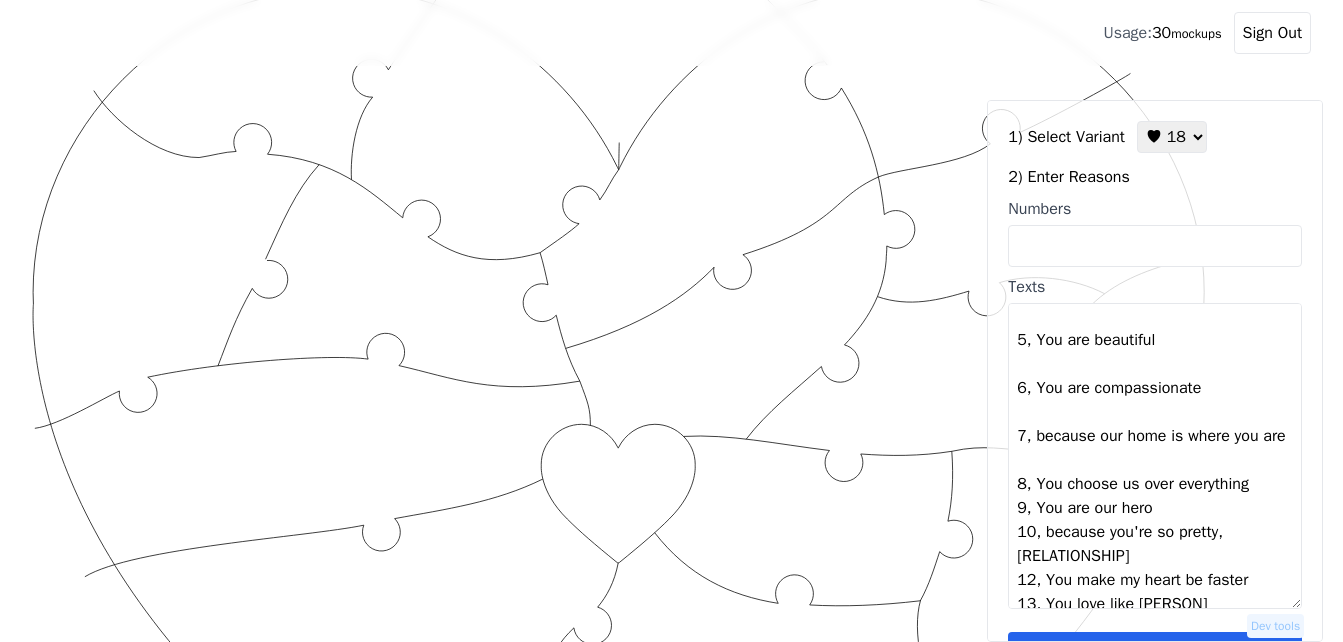 click on "1, because [PERSON] loves you, so much
2, You make us laugh
3, You are gentle yet bold
4, You are strong
5, You are beautiful
6, You are compassionate
7, because our home is where you are
8, You choose us over everything
9, You are our hero
10, because you're so pretty, [RELATIONSHIP]
12, You make my heart be faster
13, You love like [PERSON]
14, because you'sa a dime
15, You are sweet and spicy
16, You are clever and witty
17, You are patient
18, because you are YOU" at bounding box center [1155, 456] 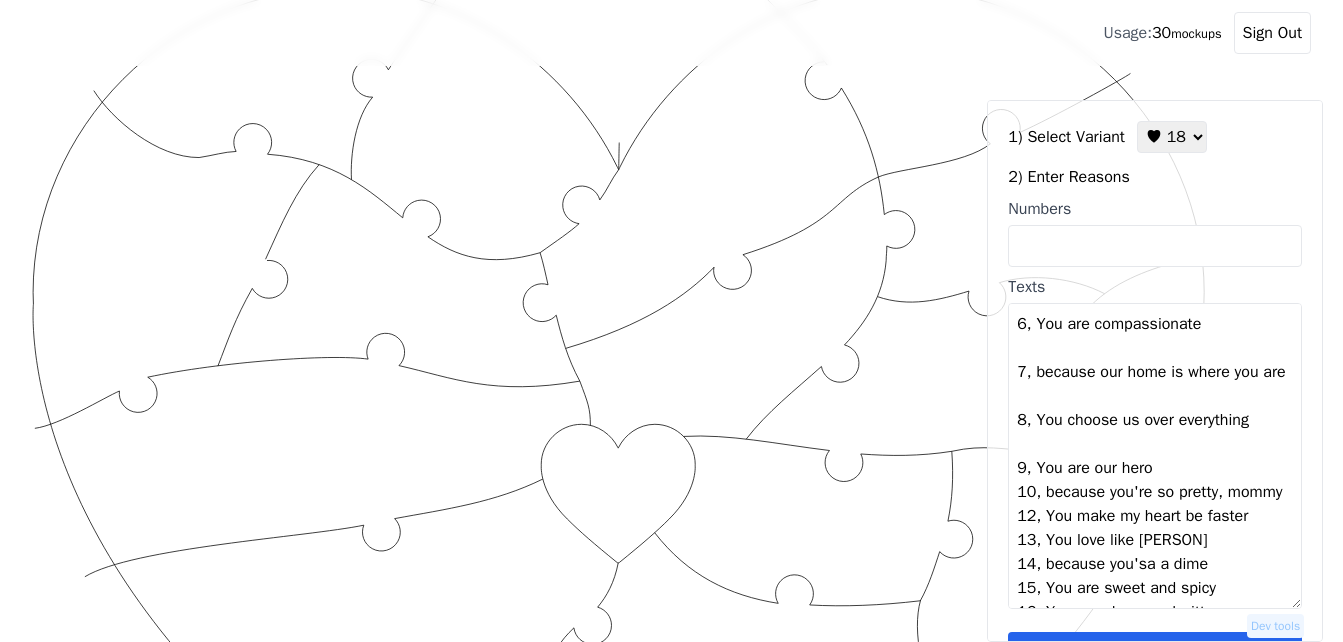 scroll, scrollTop: 300, scrollLeft: 0, axis: vertical 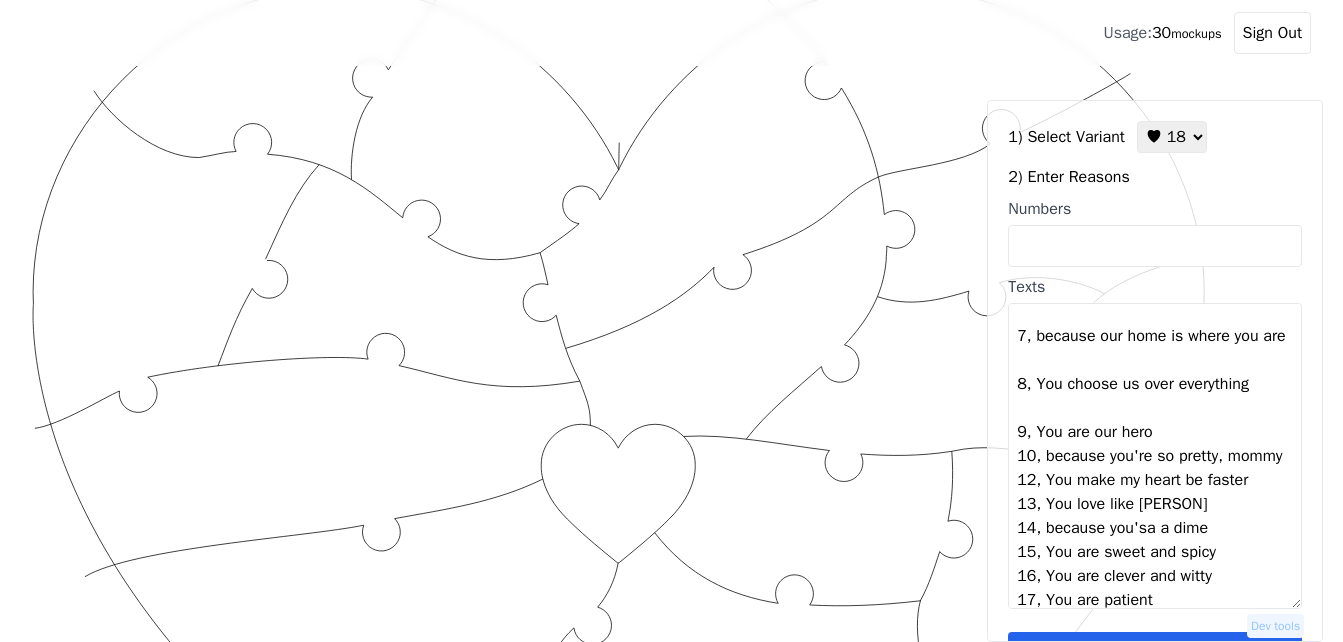 click on "1, because [PERSON] loves you, so much
2, You make us laugh
3, You are gentle yet bold
4, You are strong
5, You are beautiful
6, You are compassionate
7, because our home is where you are
8, You choose us over everything
9, You are our hero
10, because you're so pretty, mommy
12, You make my heart be faster
13, You love like [PERSON]
14, because you'sa a dime
15, You are sweet and spicy
16, You are clever and witty
17, You are patient
18, because you are YOU" at bounding box center (1155, 456) 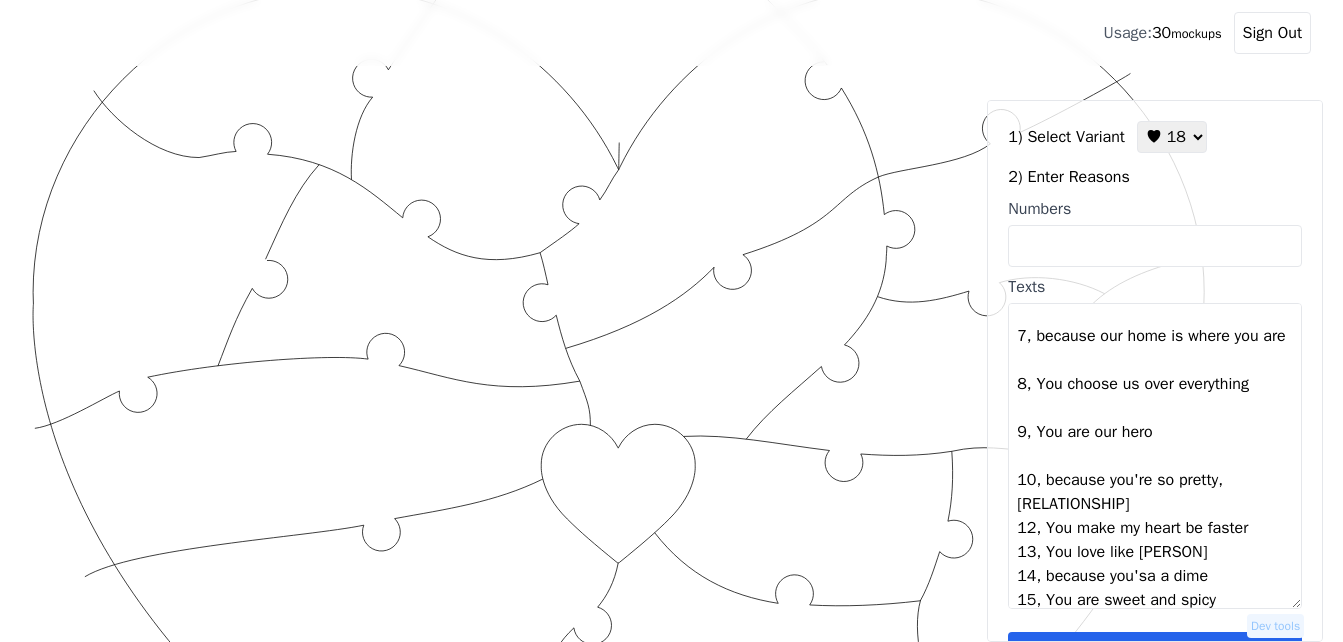 click on "1, because [PERSON] loves you, so much
2, You make us laugh
3, You are gentle yet bold
4, You are strong
5, You are beautiful
6, You are compassionate
7, because our home is where you are
8, You choose us over everything
9, You are our hero
10, because you're so pretty, [RELATIONSHIP]
12, You make my heart be faster
13, You love like [PERSON]
14, because you'sa a dime
15, You are sweet and spicy
16, You are clever and witty
17, You are patient
18, because you are YOU" at bounding box center (1155, 456) 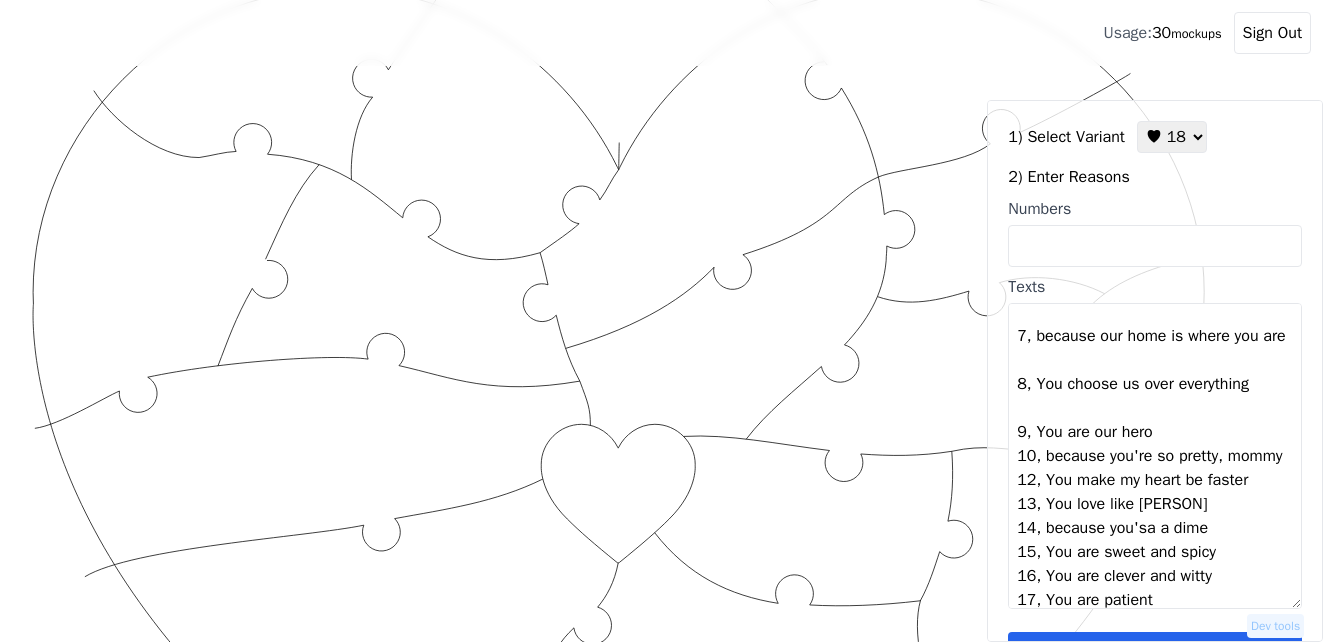 scroll, scrollTop: 400, scrollLeft: 0, axis: vertical 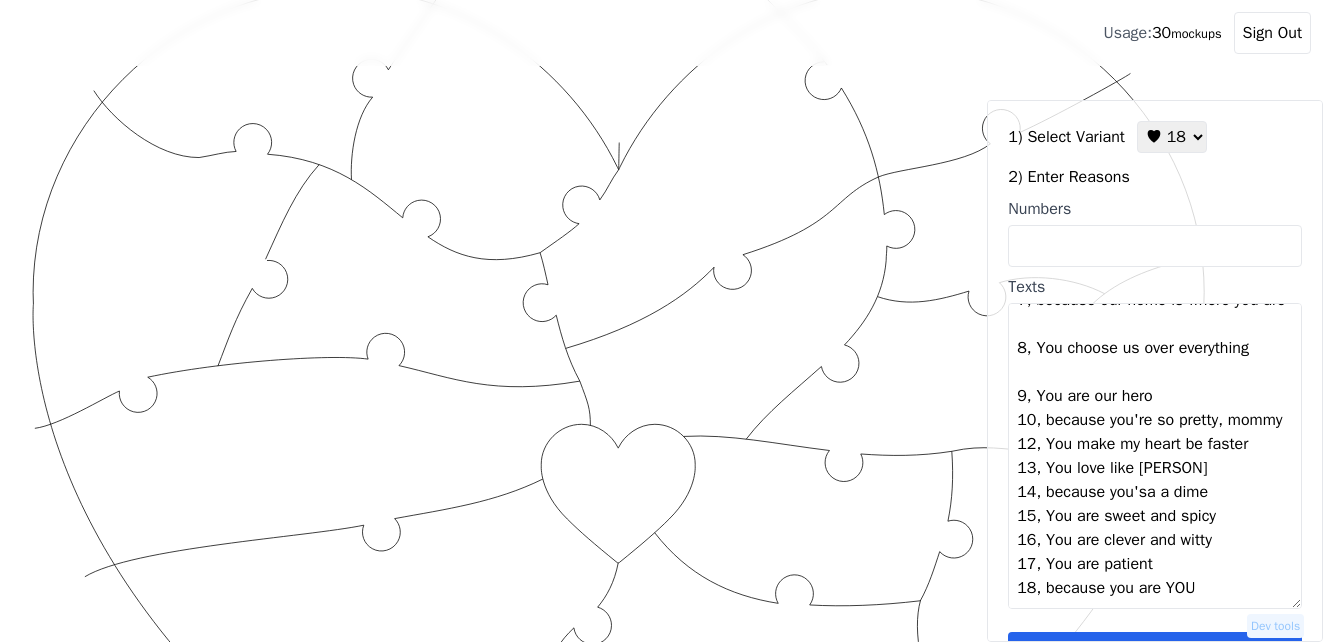 click on "1, because [PERSON] loves you, so much
2, You make us laugh
3, You are gentle yet bold
4, You are strong
5, You are beautiful
6, You are compassionate
7, because our home is where you are
8, You choose us over everything
9, You are our hero
10, because you're so pretty, mommy
12, You make my heart be faster
13, You love like [PERSON]
14, because you'sa a dime
15, You are sweet and spicy
16, You are clever and witty
17, You are patient
18, because you are YOU" at bounding box center [1155, 456] 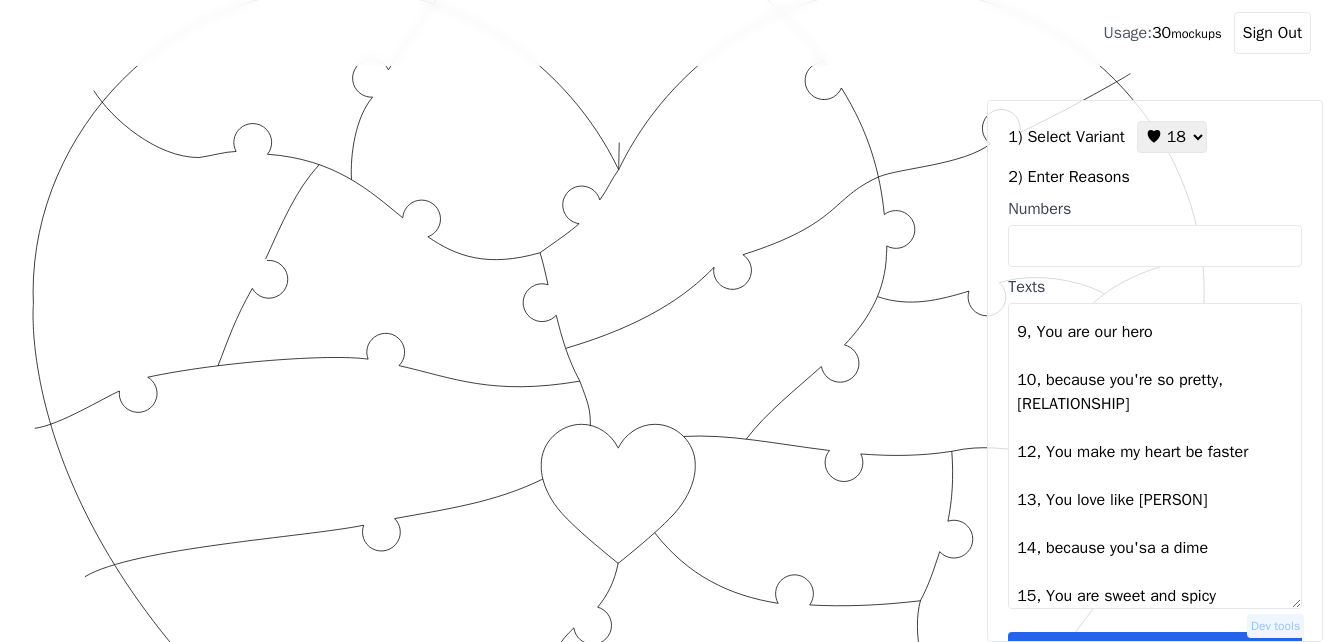 click on "1, because [PERSON] loves you, so much
2, You make us laugh
3, You are gentle yet bold
4, You are strong
5, You are beautiful
6, You are compassionate
7, because our home is where you are
8, You choose us over everything
9, You are our hero
10, because you're so pretty, [RELATIONSHIP]
12, You make my heart be faster
13, You love like [PERSON]
14, because you'sa a dime
15, You are sweet and spicy
16, You are clever and witty
17, You are patient
18, because you are YOU" at bounding box center (1155, 456) 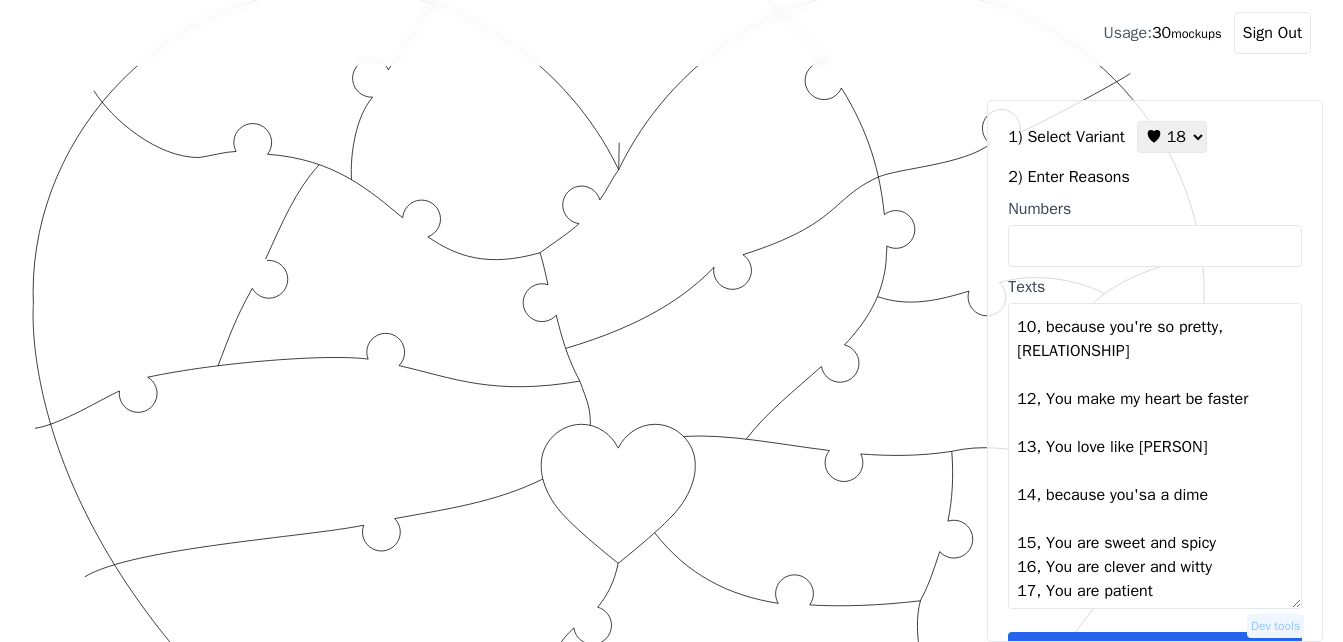 scroll, scrollTop: 504, scrollLeft: 0, axis: vertical 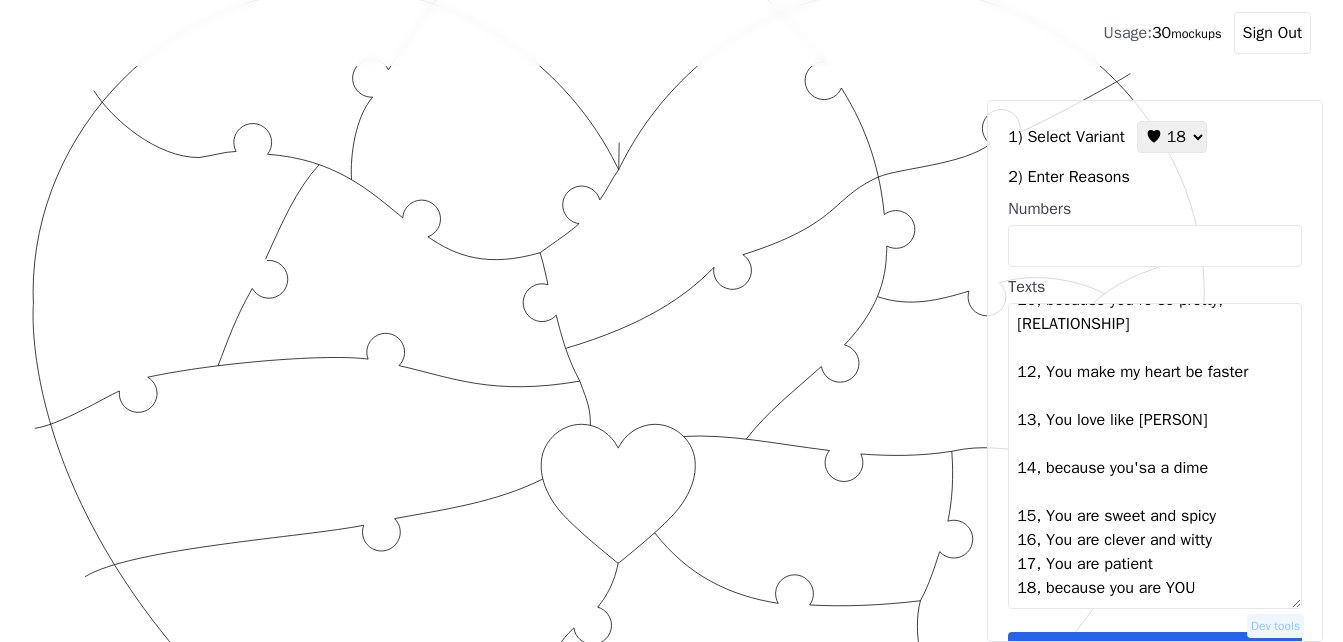click on "1, because [PERSON] loves you, so much
2, You make us laugh
3, You are gentle yet bold
4, You are strong
5, You are beautiful
6, You are compassionate
7, because our home is where you are
8, You choose us over everything
9, You are our hero
10, because you're so pretty, [RELATIONSHIP]
12, You make my heart be faster
13, You love like [PERSON]
14, because you'sa a dime
15, You are sweet and spicy
16, You are clever and witty
17, You are patient
18, because you are YOU" at bounding box center [1155, 456] 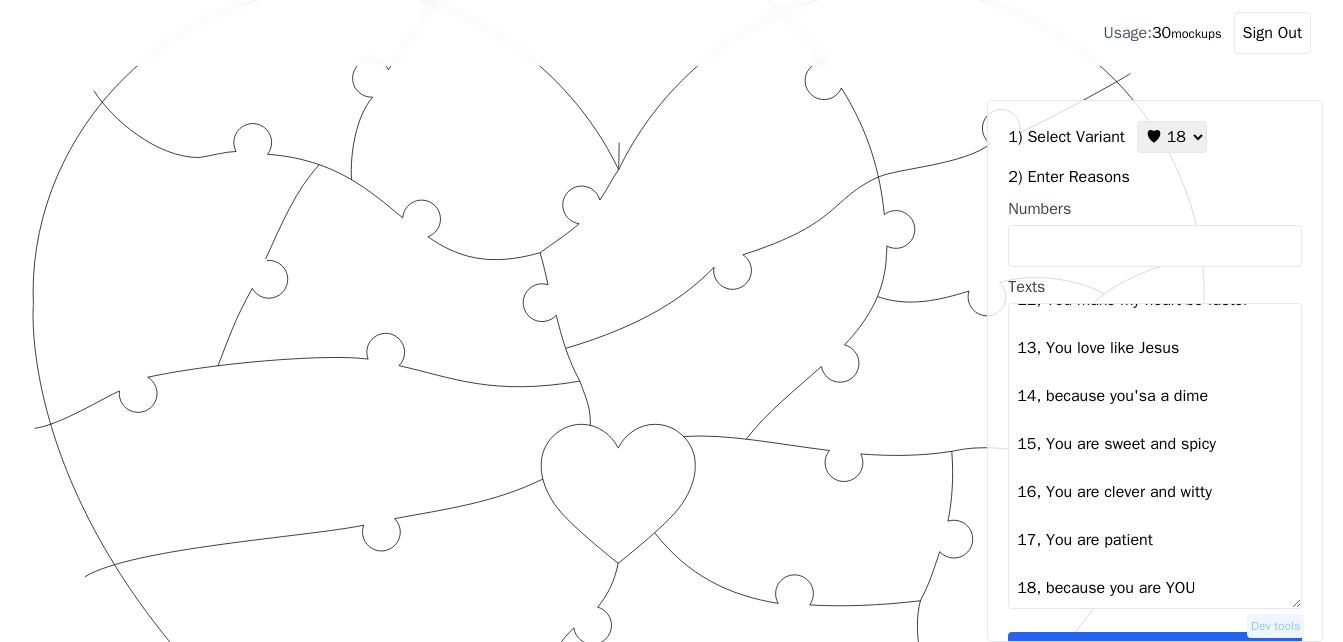 click on "1, because Jesus loves you, so much
2, You make us laugh
3, You are gentle yet bold
4, You are strong
5, You are beautiful
6, You are compassionate
7, because our home is where you are
8, You choose us over everything
9, You are our hero
10, because you're so pretty, mommy
12, You make my heart be faster
13, You love like Jesus
14, because you'sa a dime
15, You are sweet and spicy
16, You are clever and witty
17, You are patient
18, because you are YOU" at bounding box center [1155, 456] 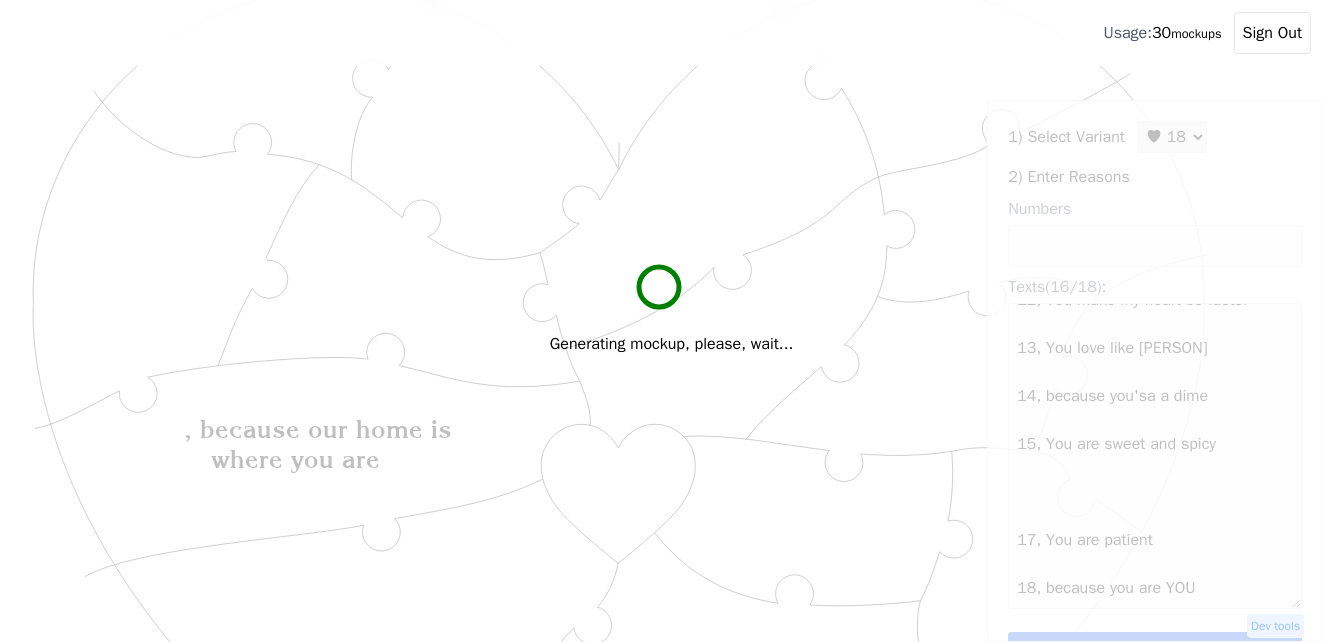 type on ", because [PERSON] loves you, so much
, You make us laugh
, You are gentle yet bold
, You are strong
, You are beautiful
, You are compassionate
, because our home is where you are
, You choose us over everything
, You are our hero
, because you're so pretty, [RELATIONSHIP]
, You make my heart be faster
, You love like [PERSON]
, because you'sa a dime
, You are sweet and spicy
, You are patient
, because you are YOU" 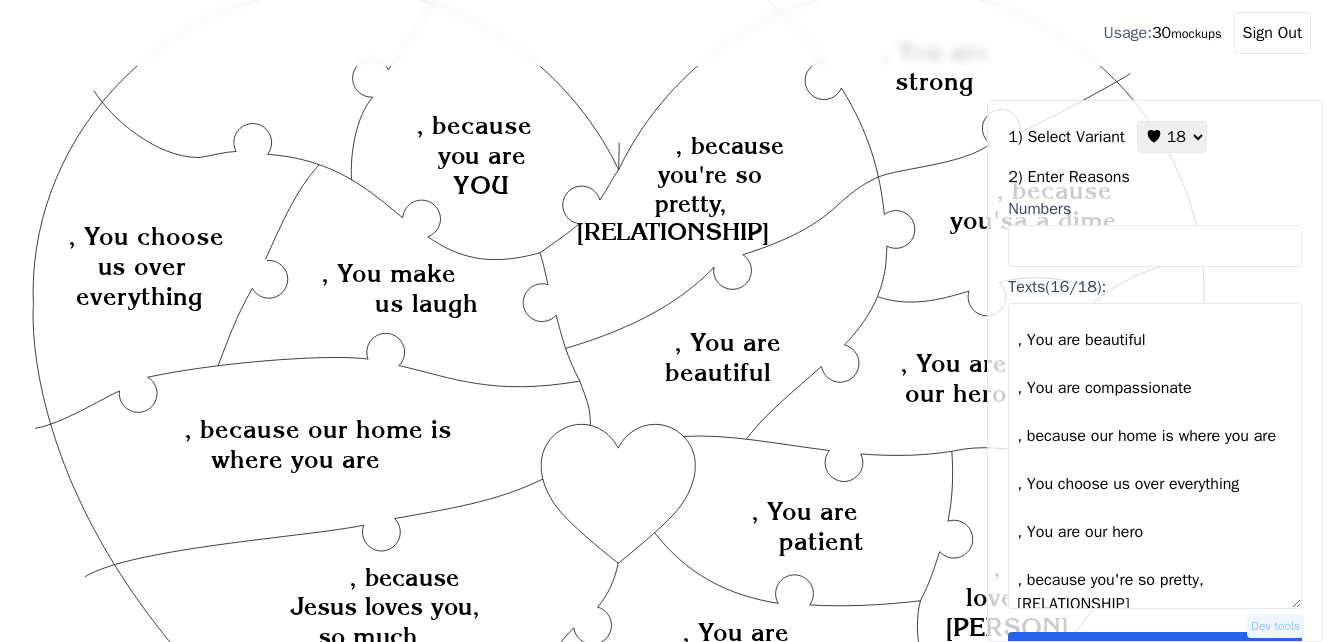 scroll, scrollTop: 0, scrollLeft: 0, axis: both 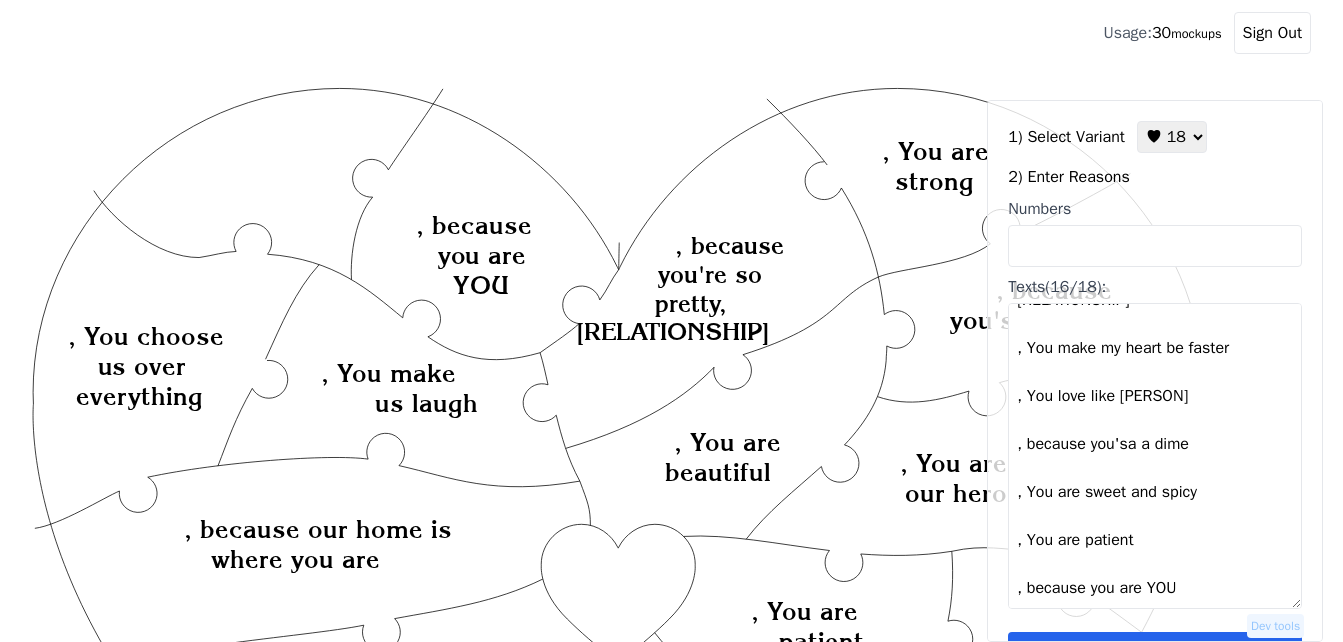 drag, startPoint x: 1017, startPoint y: 326, endPoint x: 1190, endPoint y: 607, distance: 329.98486 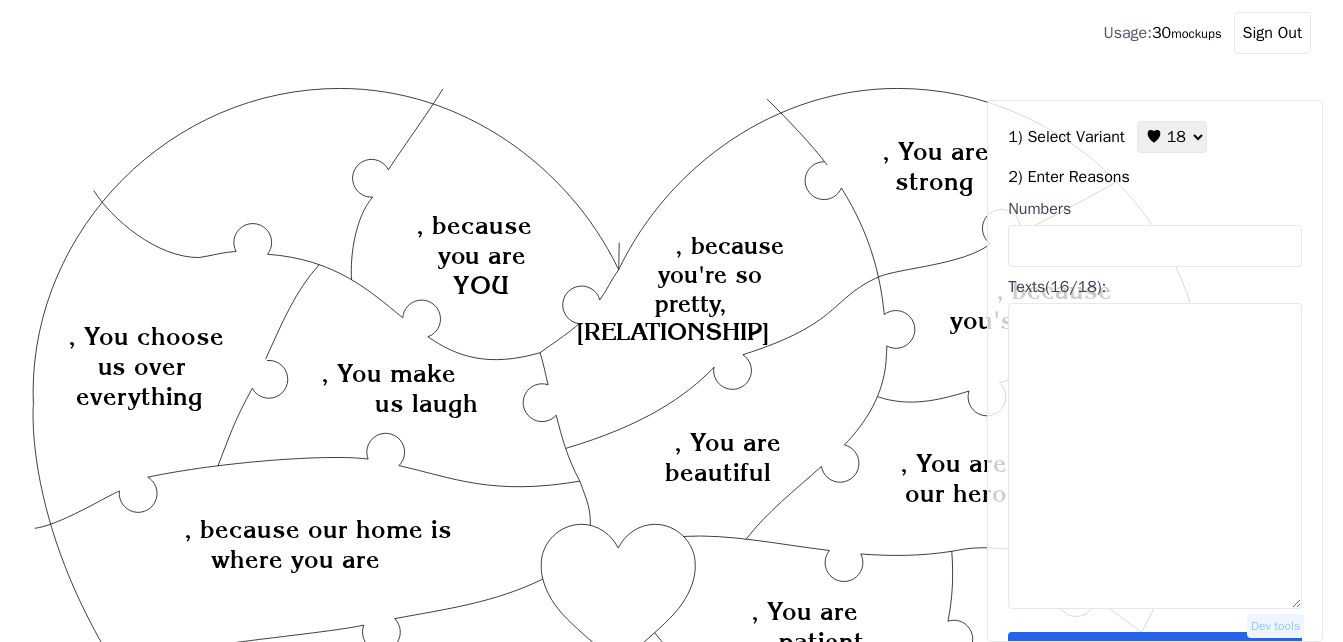 scroll, scrollTop: 0, scrollLeft: 0, axis: both 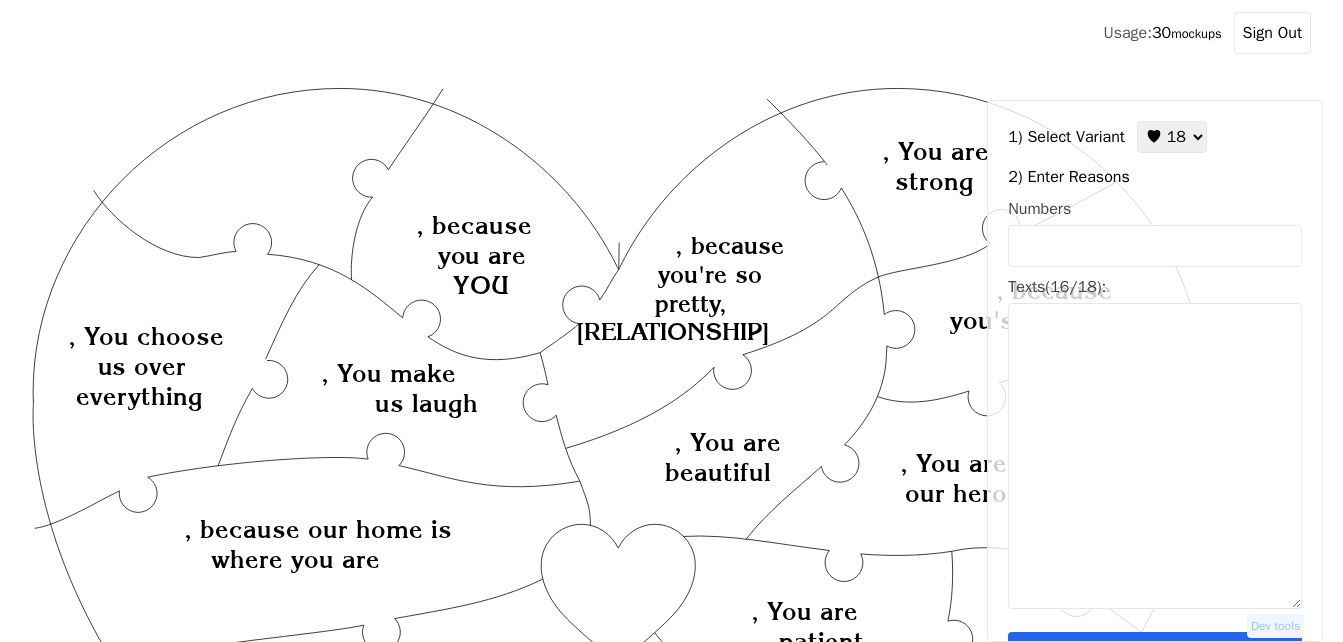 paste on "1, because [PERSON] loves you, so much
2, You make us laugh
3, You are gentle yet bold
4, You are strong
5, You are beautiful
6, You are compassionate
7, because our home is where you are
8, You choose us over everything
9, You are our hero
10, because you're so pretty, [RELATIONSHIP]
12, You make my heart be faster
13, You love like [PERSON]
14, because you'sa a dime
15, You are sweet and spicy
16, You are clever and witty
17, You are patient
18, because you are YOU" 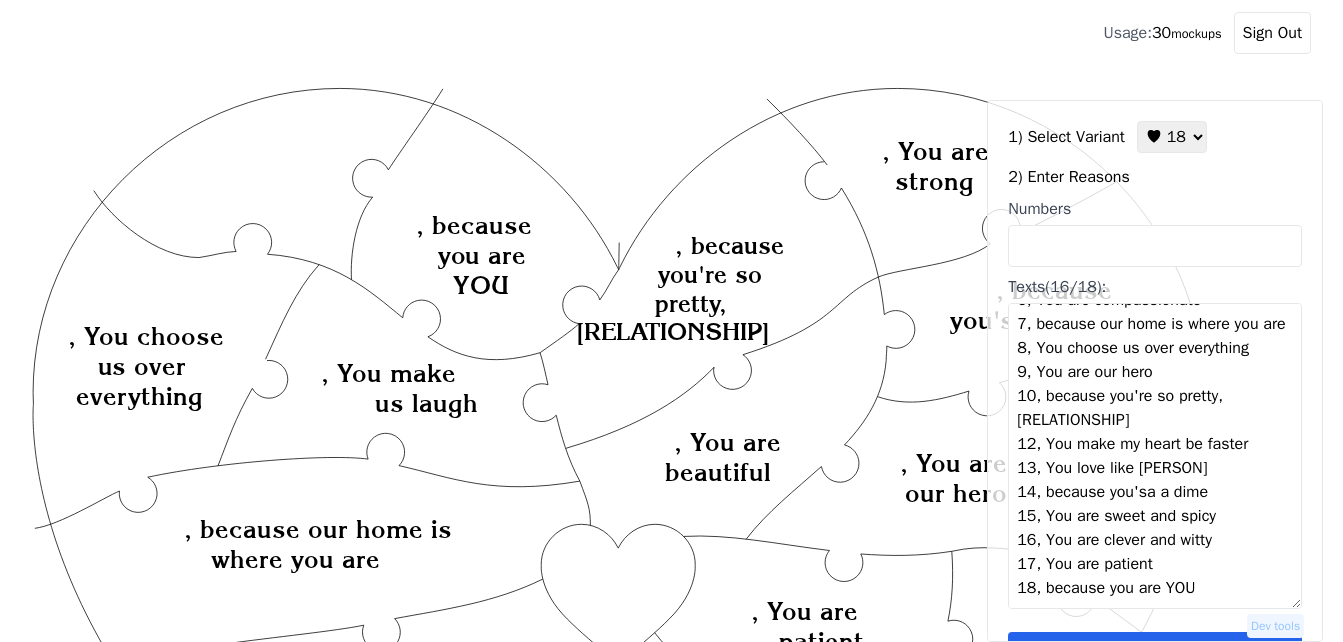 scroll, scrollTop: 0, scrollLeft: 0, axis: both 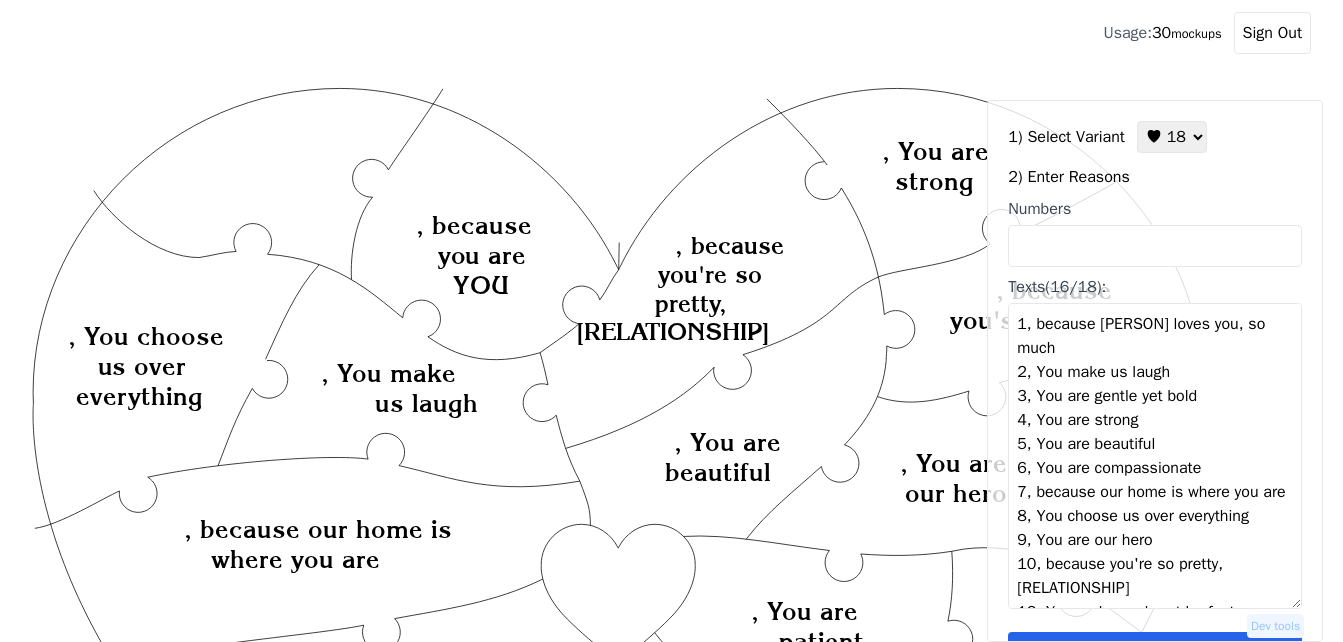 type on ", because [PERSON] loves you, so much
, You make us laugh
, You are gentle yet bold
, You are strong
, You are beautiful
, You are compassionate
, because our home is where you are
, You choose us over everything
, You are our hero
, because you're so pretty, [RELATIONSHIP]
, You make my heart be faster
, You love like [PERSON]
, because you'sa a dime
, You are sweet and spicy
, You are clever and witty
, You are patient
, because you are YOU" 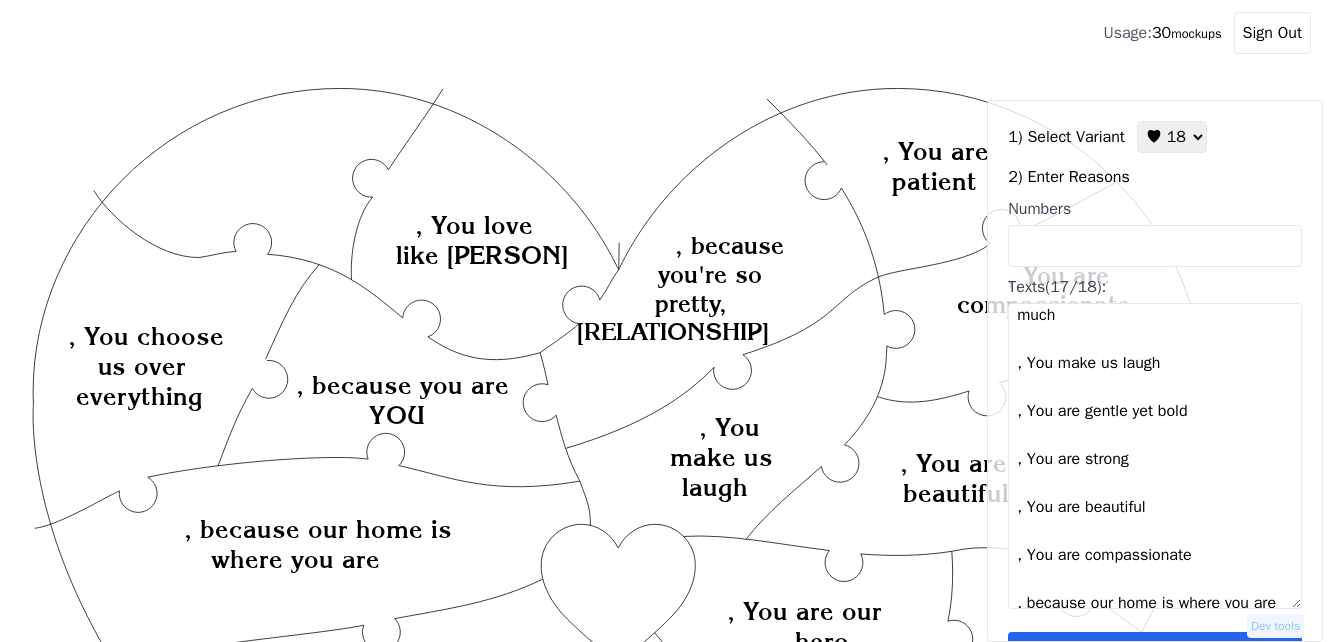 scroll, scrollTop: 0, scrollLeft: 0, axis: both 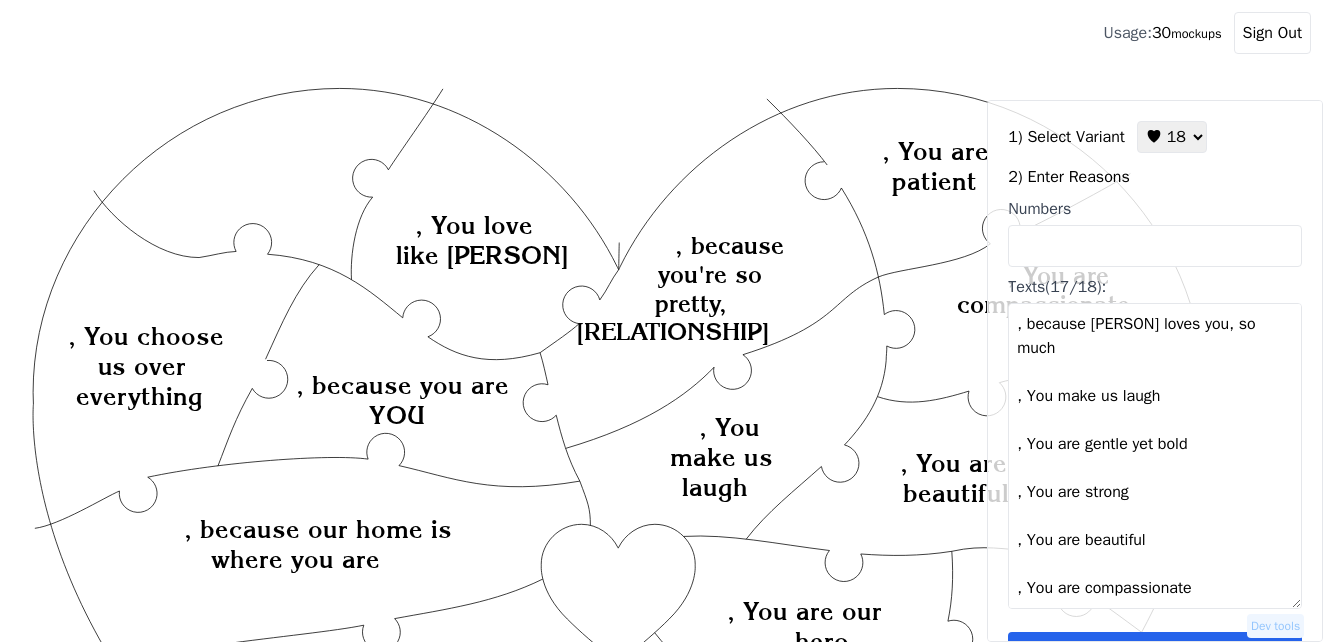 click on ", because [PERSON] loves you, so much
, You make us laugh
, You are gentle yet bold
, You are strong
, You are beautiful
, You are compassionate
, because our home is where you are
, You choose us over everything
, You are our hero
, because you're so pretty, [RELATIONSHIP]
, You make my heart be faster
, You love like [PERSON]
, because you'sa a dime
, You are sweet and spicy
, You are clever and witty
, You are patient
, because you are YOU" at bounding box center (1155, 456) 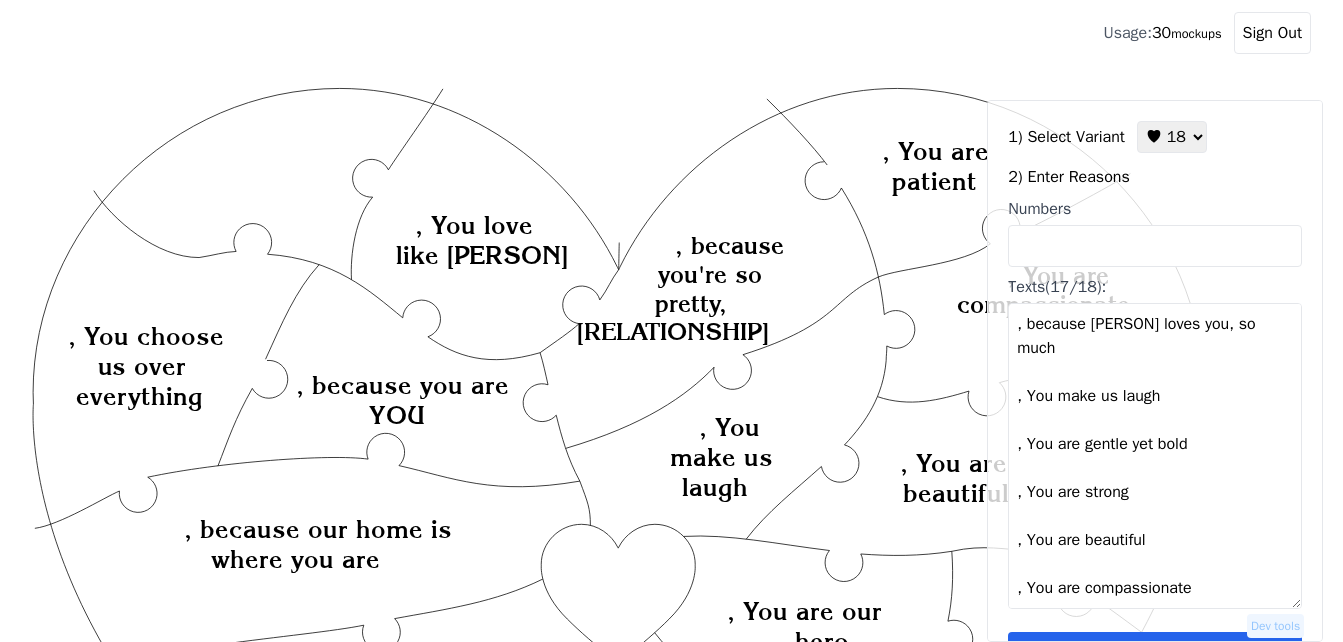 click on "Numbers" at bounding box center [1155, 209] 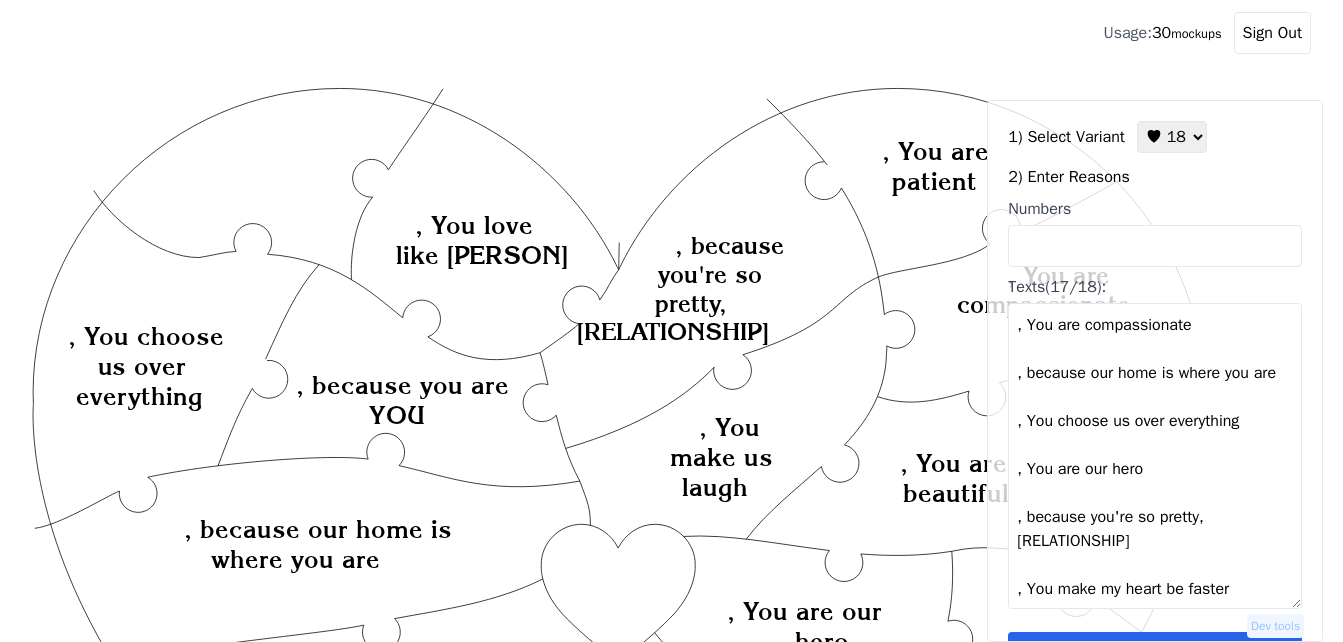 scroll, scrollTop: 500, scrollLeft: 0, axis: vertical 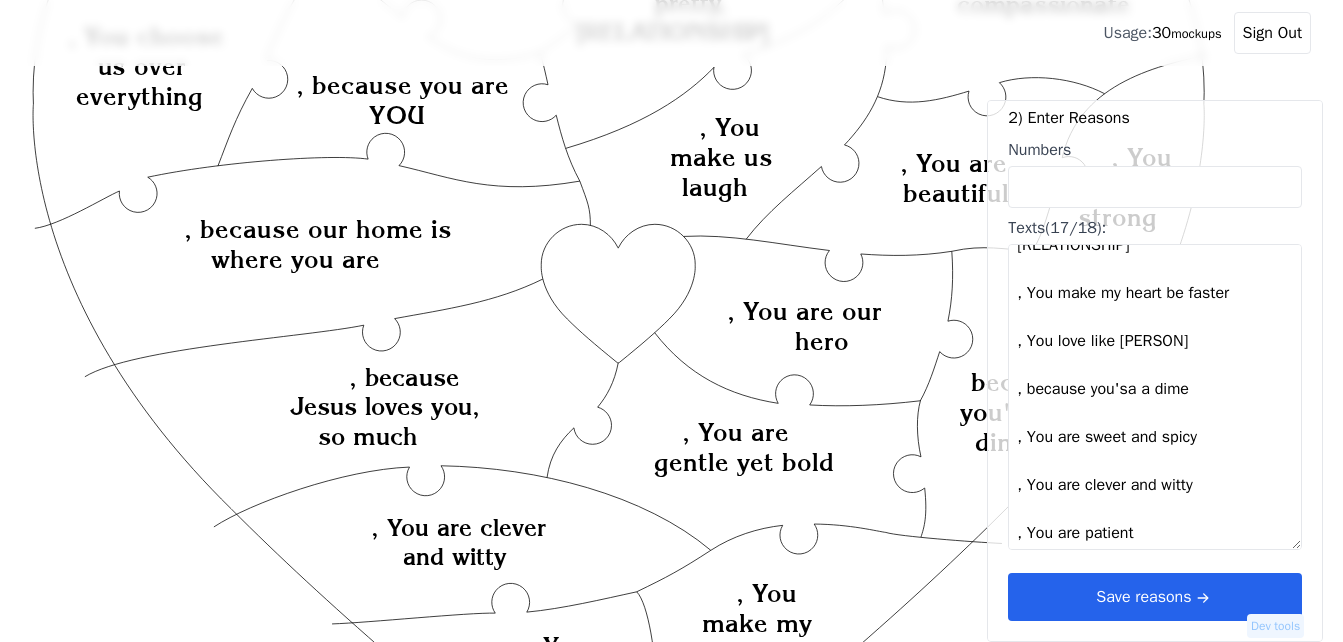 click on "Save reasons" at bounding box center (1155, 597) 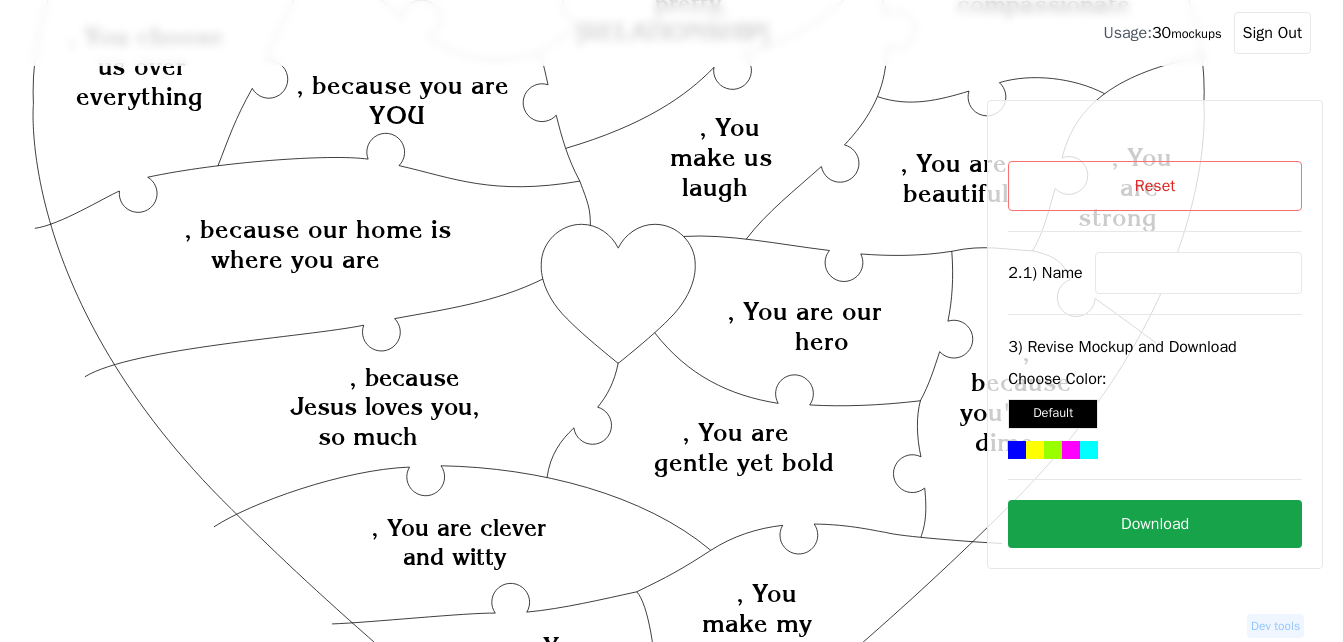 click on "Reset" at bounding box center (1155, 186) 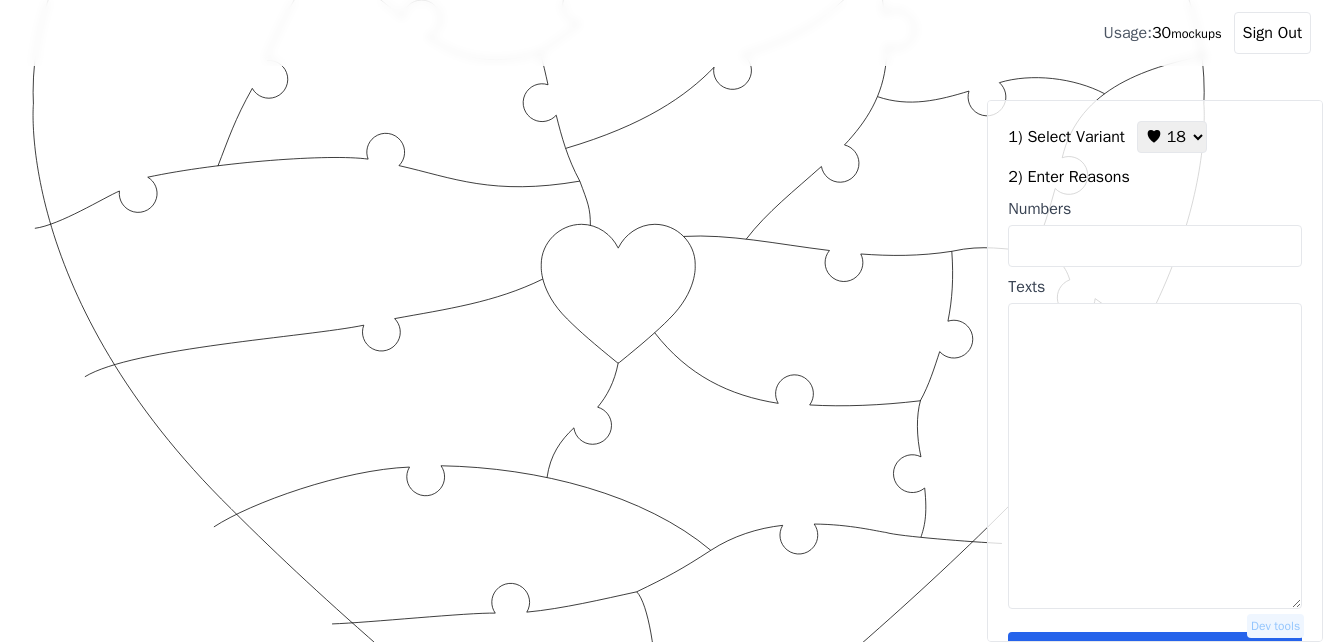 click on "Texts" at bounding box center [1155, 456] 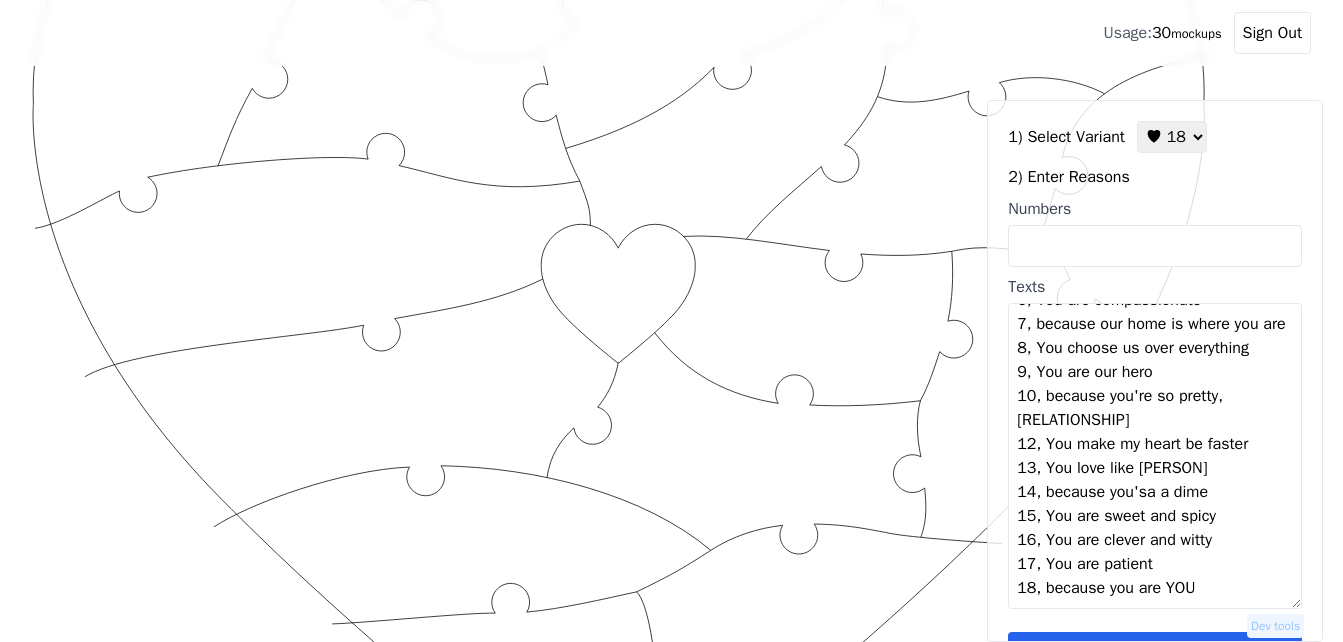 scroll, scrollTop: 0, scrollLeft: 0, axis: both 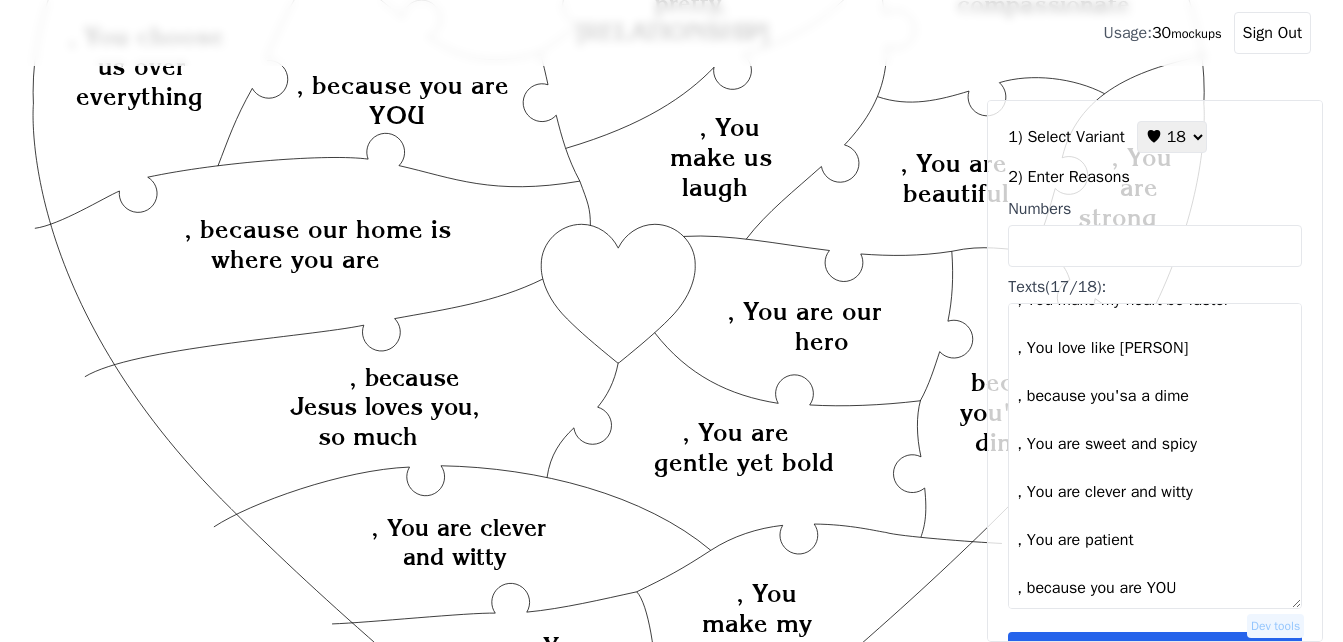 drag, startPoint x: 1088, startPoint y: 398, endPoint x: 1196, endPoint y: 400, distance: 108.01852 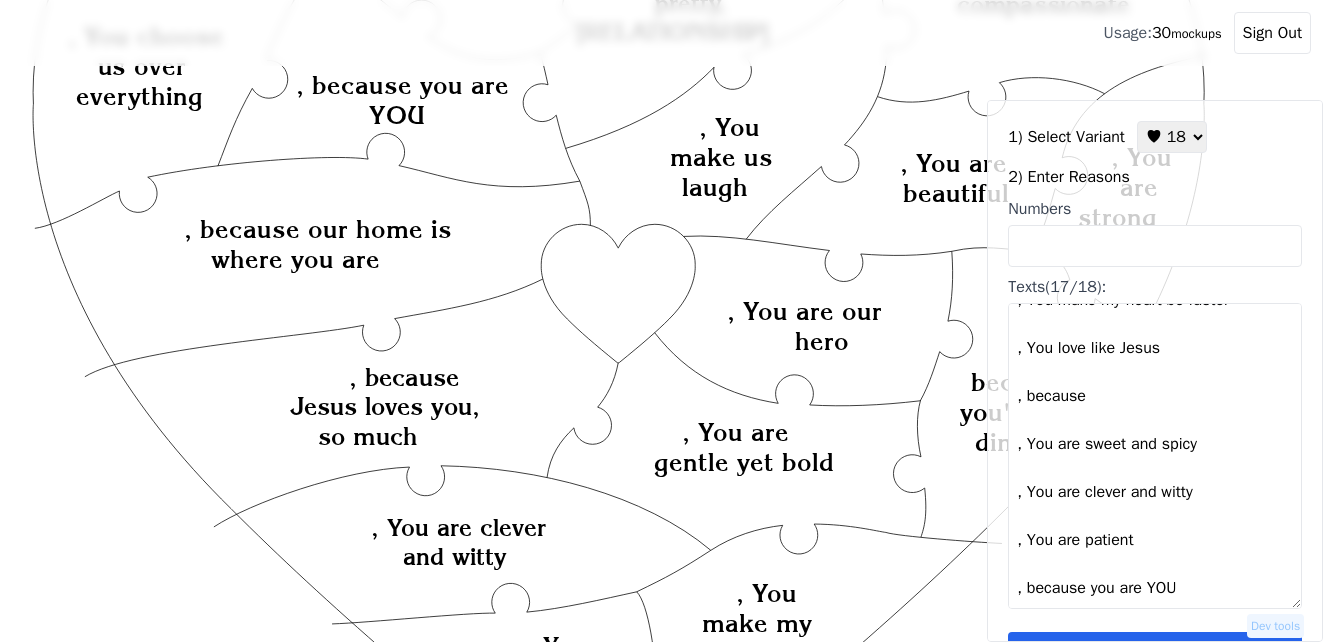 paste on "you're a dime" 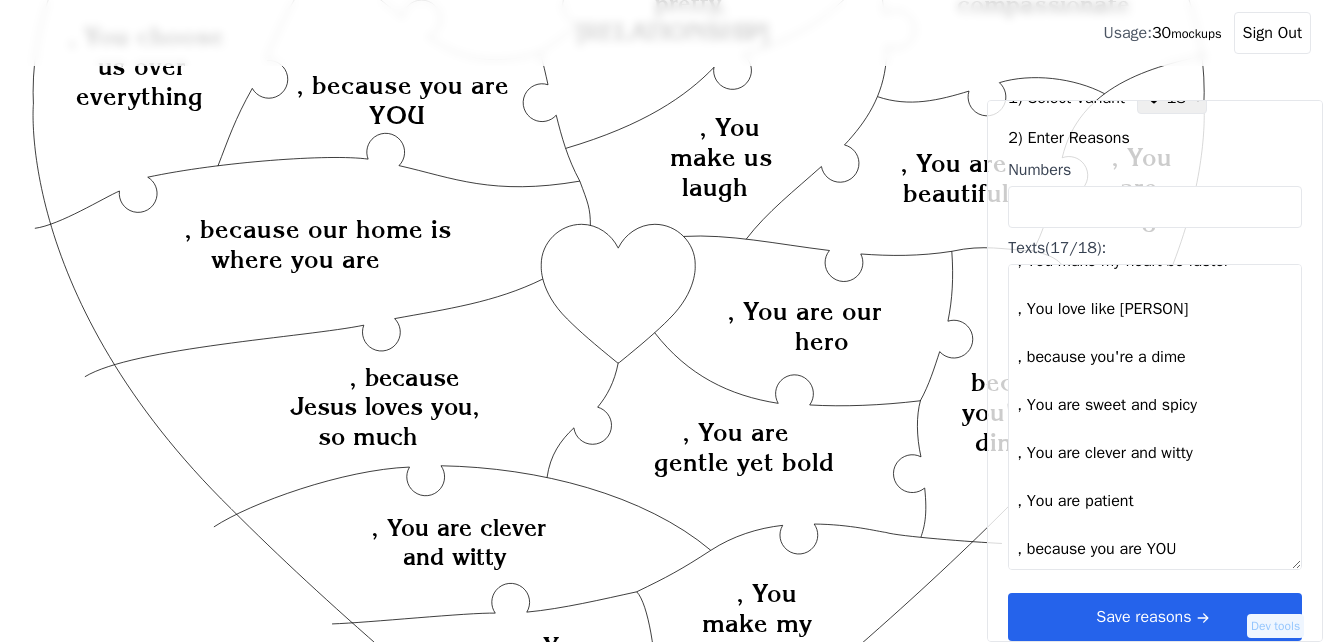 scroll, scrollTop: 60, scrollLeft: 0, axis: vertical 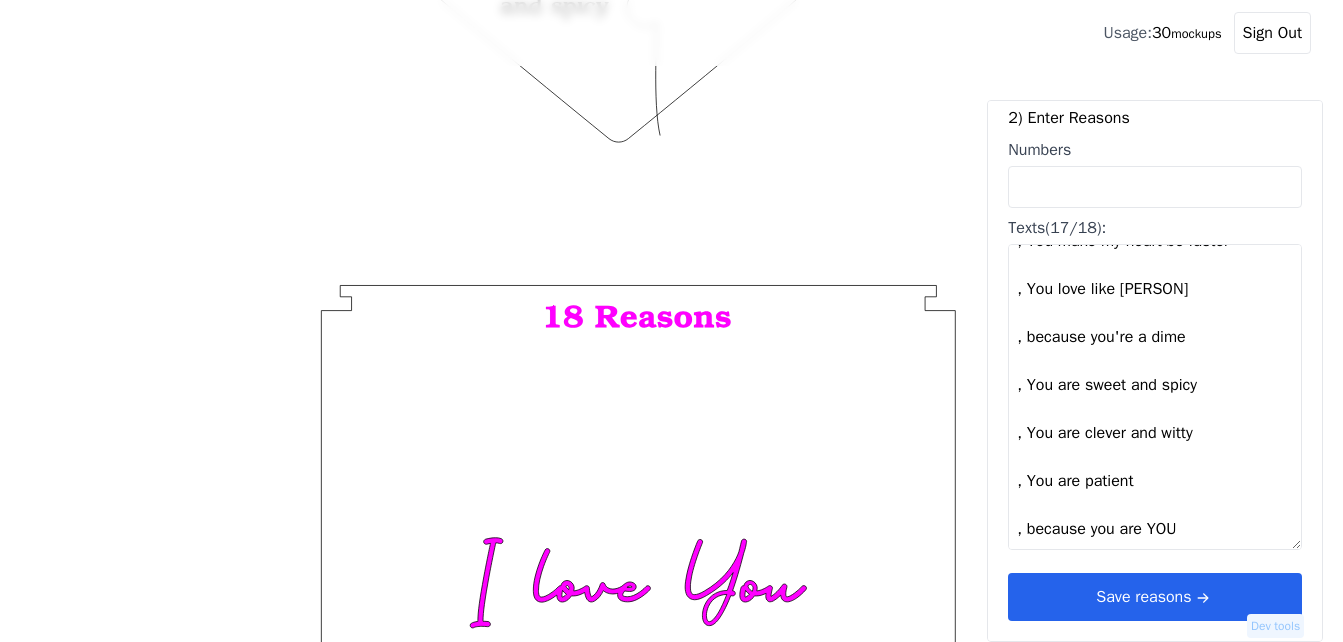 click on ", because [PERSON] loves you, so much
, You make us laugh
, You are gentle yet bold
, You are strong
, You are beautiful
, You are compassionate
, because our home is where you are
, You choose us over everything
, You are our hero
, because you're so pretty, mommy
, You make my heart be faster
, You love like [PERSON]
, because you're a dime
, You are sweet and spicy
, You are clever and witty
, You are patient
, because you are YOU" at bounding box center (1155, 397) 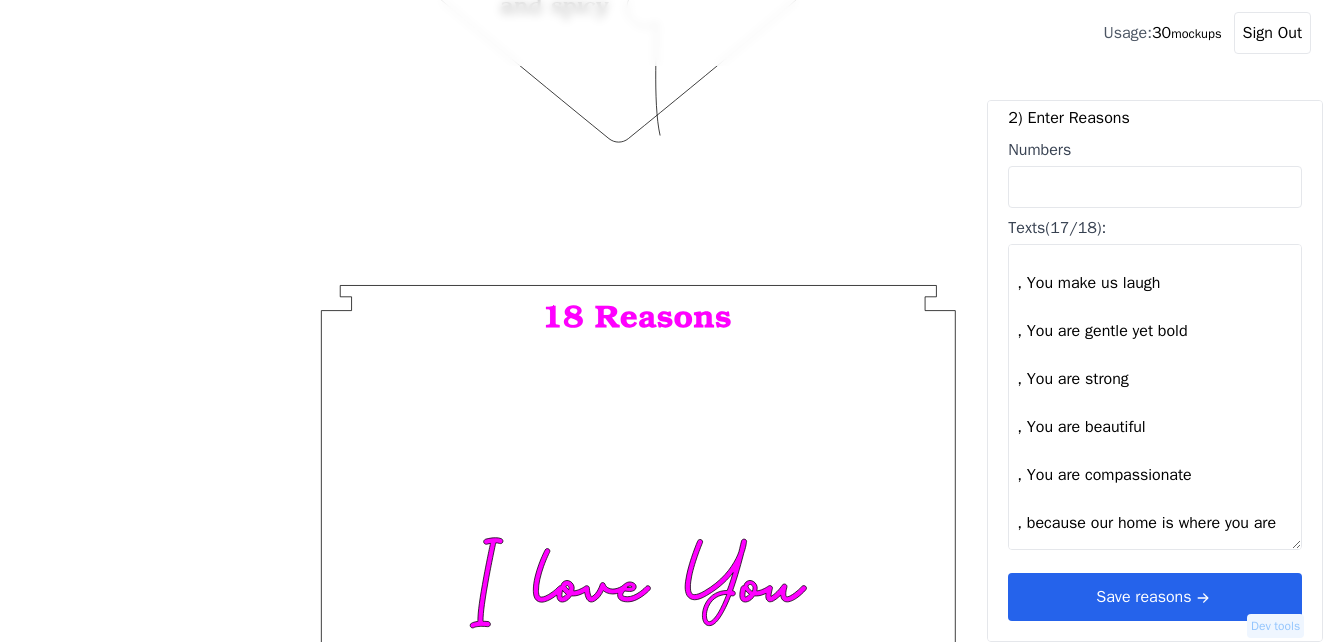 scroll, scrollTop: 0, scrollLeft: 0, axis: both 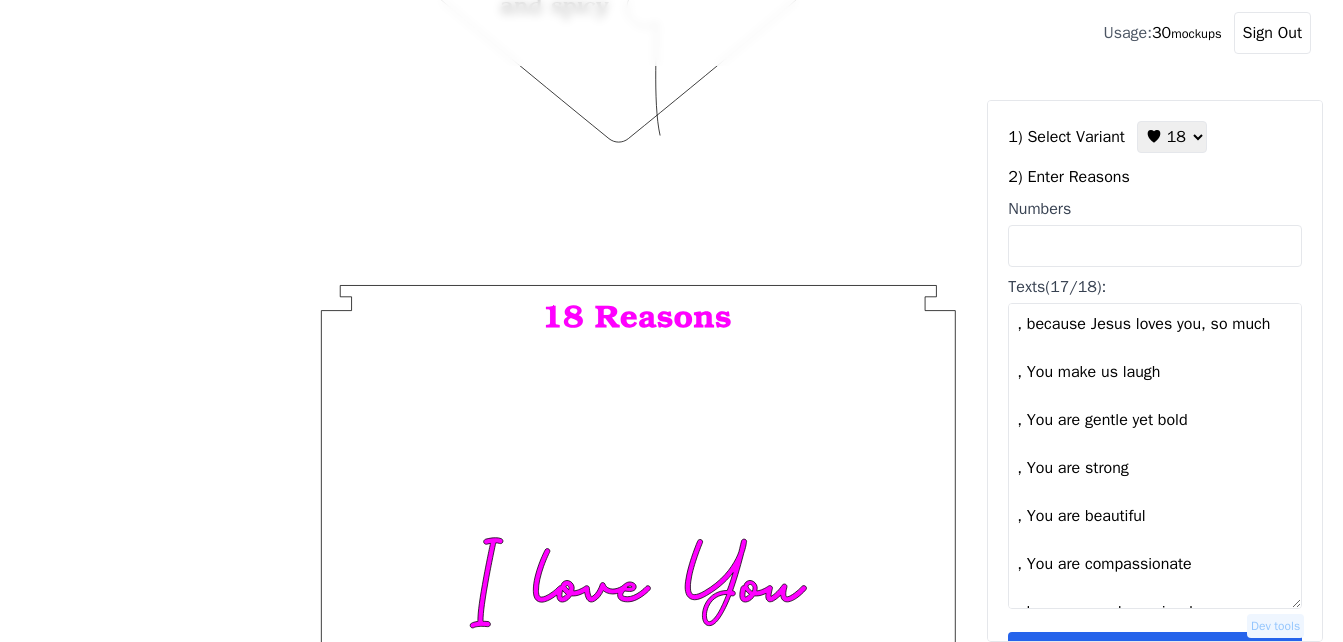 click on ", because Jesus loves you, so much
, You make us laugh
, You are gentle yet bold
, You are strong
, You are beautiful
, You are compassionate
, because our home is where you are
, You choose us over everything
, You are our hero
, because you're so pretty, mommy
, You make my heart be faster
, You love like Jesus
, because you're a dime
, You are sweet and spicy
, You are clever and witty
, You are patient
, because you are YOU
You bring light into every room" at bounding box center [1155, 456] 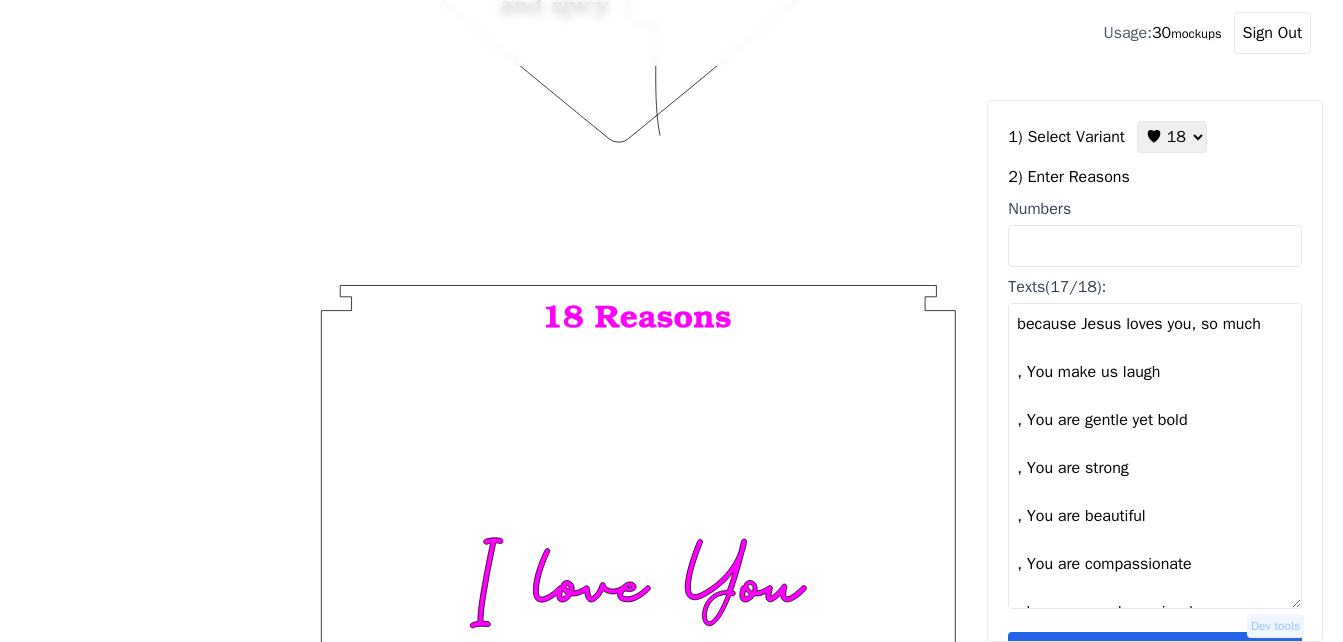 click on "because Jesus loves you, so much
, You make us laugh
, You are gentle yet bold
, You are strong
, You are beautiful
, You are compassionate
, because our home is where you are
, You choose us over everything
, You are our hero
, because you're so pretty, mommy
, You make my heart be faster
, You love like Jesus
, because you're a dime
, You are sweet and spicy
, You are clever and witty
, You are patient
, because you are YOU
You bring light into every room" at bounding box center [1155, 456] 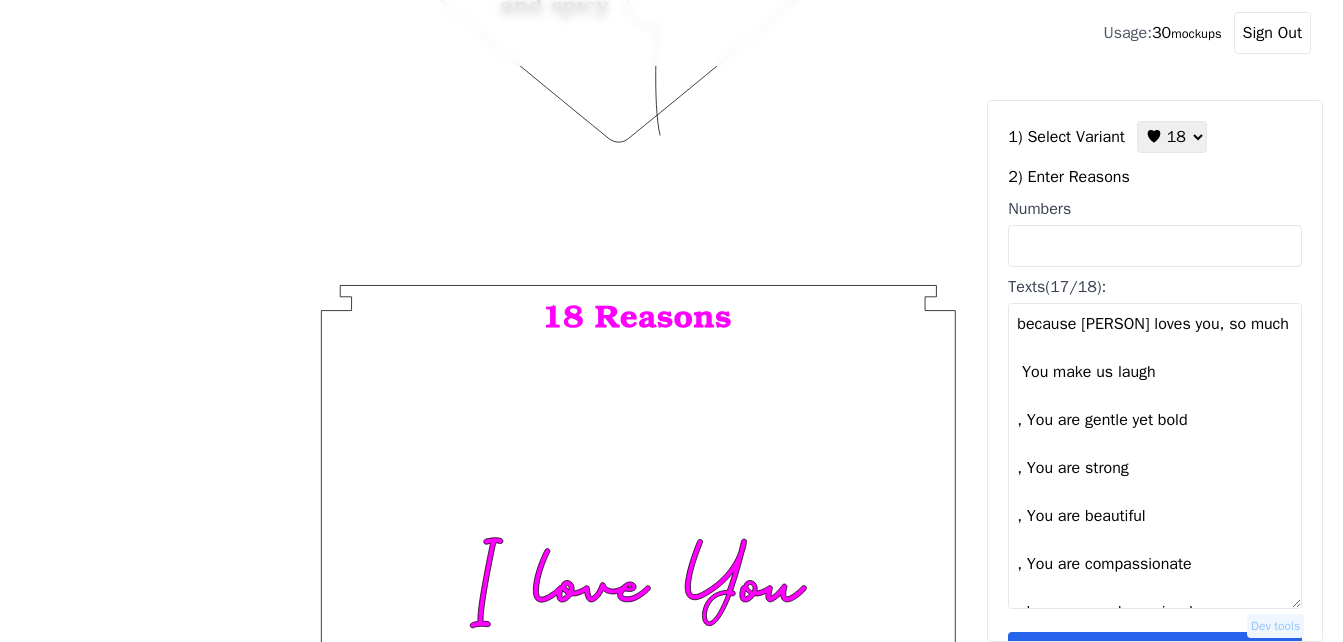 click on "because [PERSON] loves you, so much
You make us laugh
, You are gentle yet bold
, You are strong
, You are beautiful
, You are compassionate
, because our home is where you are
, You choose us over everything
, You are our hero
, because you're so pretty, mommy
, You make my heart be faster
, You love like [PERSON]
, because you're a dime
, You are sweet and spicy
, You are clever and witty
, You are patient
, because you are YOU
You bring light into every room" at bounding box center (1155, 456) 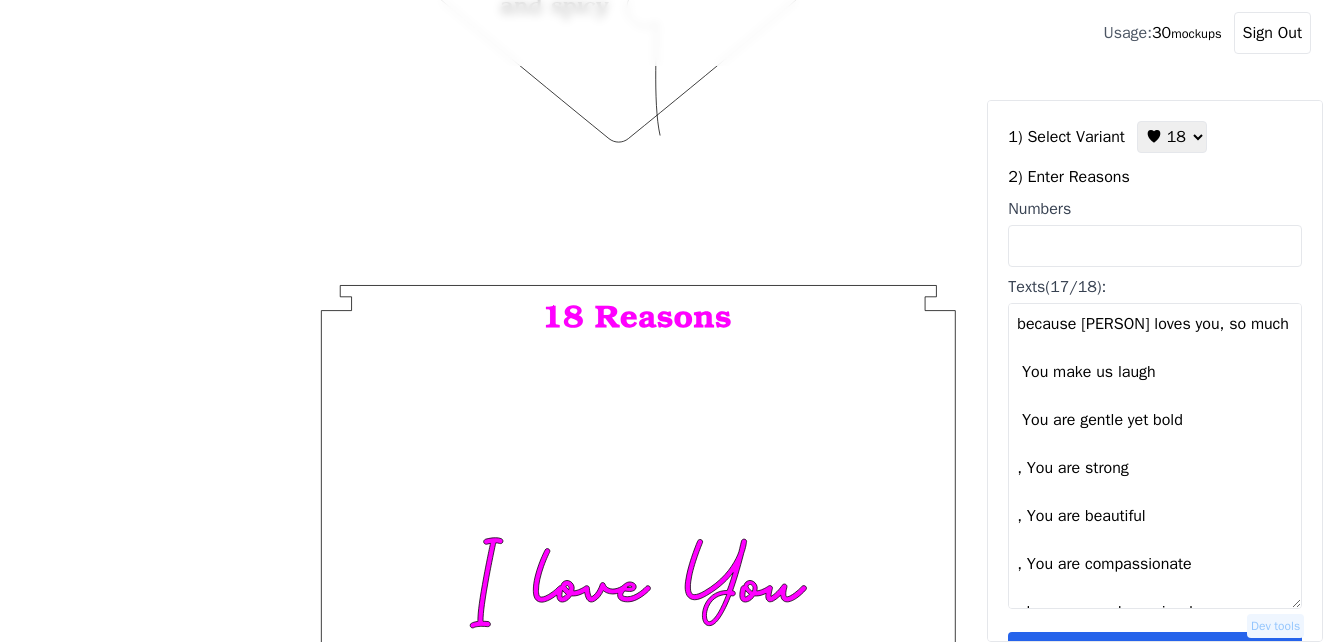 click on "because [PERSON] loves you, so much
You make us laugh
You are gentle yet bold
, You are strong
, You are beautiful
, You are compassionate
, because our home is where you are
, You choose us over everything
, You are our hero
, because you're so pretty, mommy
, You make my heart be faster
, You love like [PERSON]
, because you're a dime
, You are sweet and spicy
, You are clever and witty
, You are patient
, because you are YOU
You bring light into every room" at bounding box center [1155, 456] 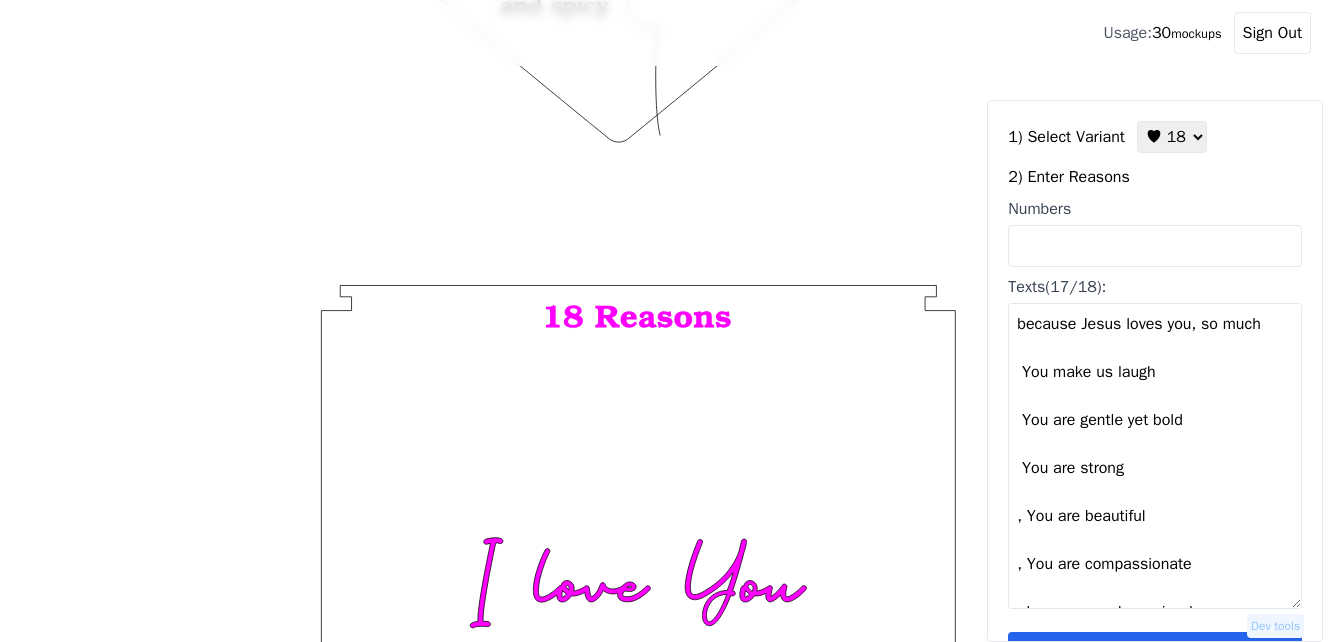 click on "because Jesus loves you, so much
You make us laugh
You are gentle yet bold
You are strong
, You are beautiful
, You are compassionate
, because our home is where you are
, You choose us over everything
, You are our hero
, because you're so pretty, mommy
, You make my heart be faster
, You love like Jesus
, because you're a dime
, You are sweet and spicy
, You are clever and witty
, You are patient
, because you are YOU
You bring light into every room" at bounding box center [1155, 456] 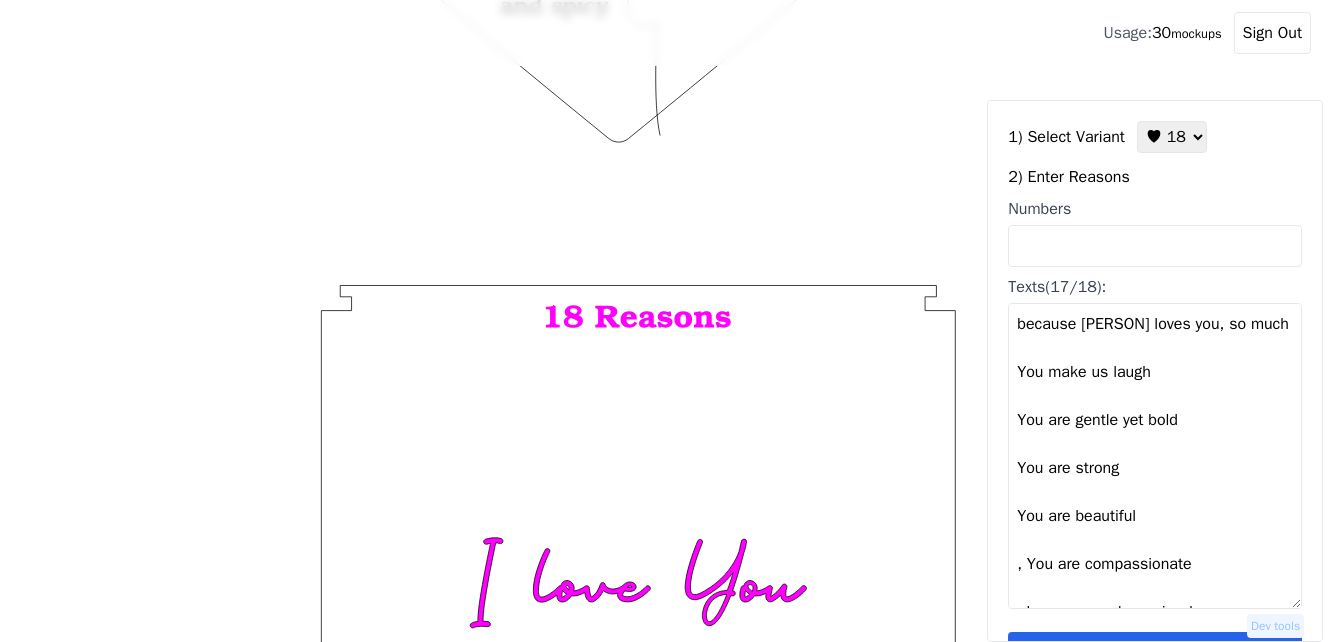 click on "because [PERSON] loves you, so much
You make us laugh
You are gentle yet bold
You are strong
You are beautiful
, You are compassionate
, because our home is where you are
, You choose us over everything
, You are our hero
, because you're so pretty, [RELATIONSHIP]
, You make my heart be faster
, You love like [PERSON]
, because you're a dime
, You are sweet and spicy
, You are clever and witty
, You are patient
, because you are YOU
You bring light into every room" at bounding box center [1155, 456] 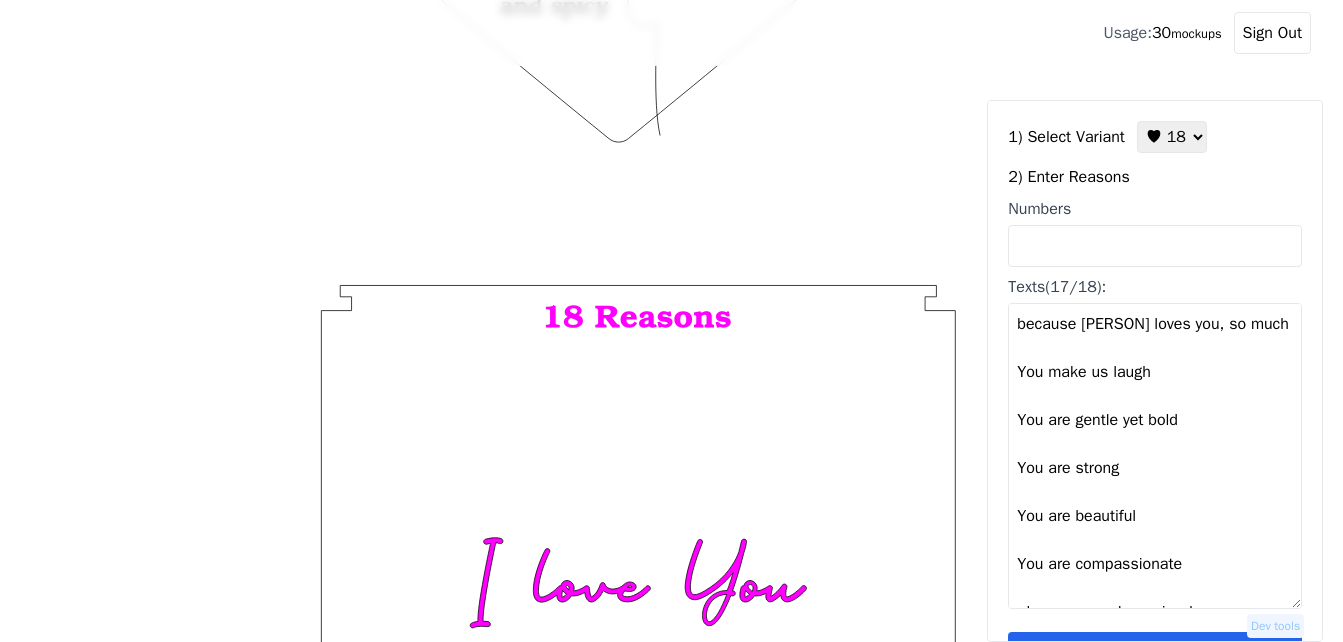 scroll, scrollTop: 100, scrollLeft: 0, axis: vertical 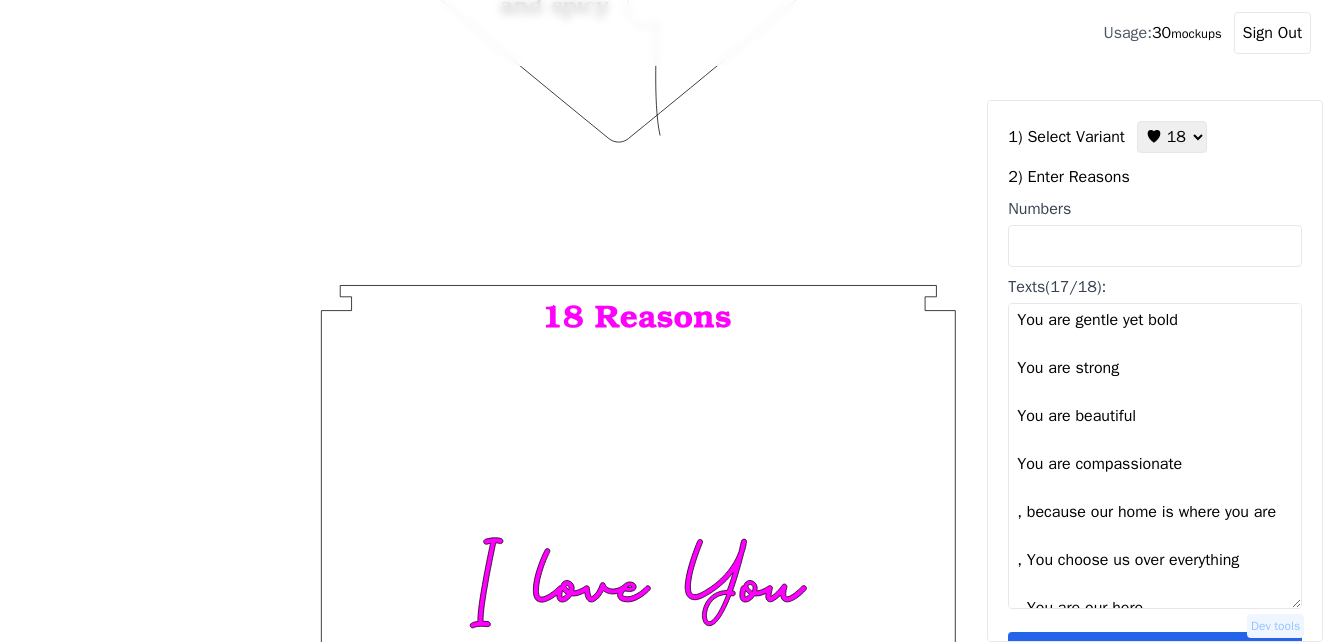 click on "because [PERSON] loves you, so much
You make us laugh
You are gentle yet bold
You are strong
You are beautiful
You are compassionate
, because our home is where you are
, You choose us over everything
, You are our hero
, because you're so pretty, [RELATIONSHIP]
, You make my heart be faster
, You love like [PERSON]
, because you're a dime
, You are sweet and spicy
, You are clever and witty
, You are patient
, because you are YOU
You bring light into every room" at bounding box center [1155, 456] 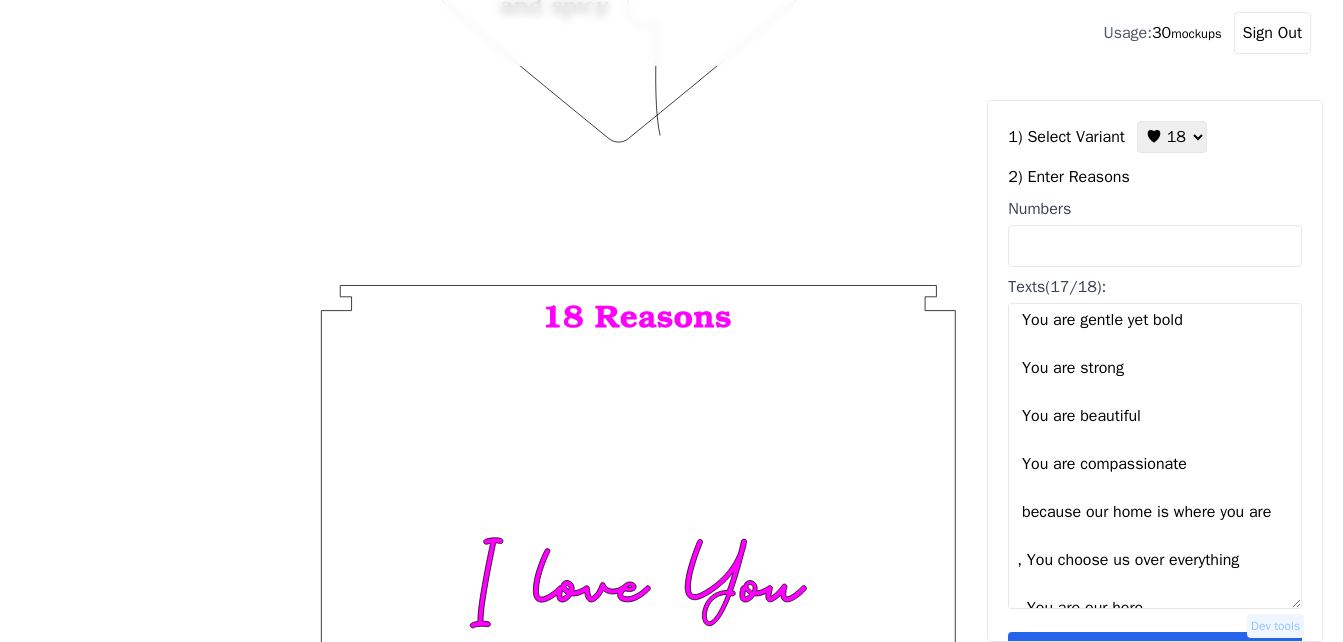 scroll, scrollTop: 200, scrollLeft: 0, axis: vertical 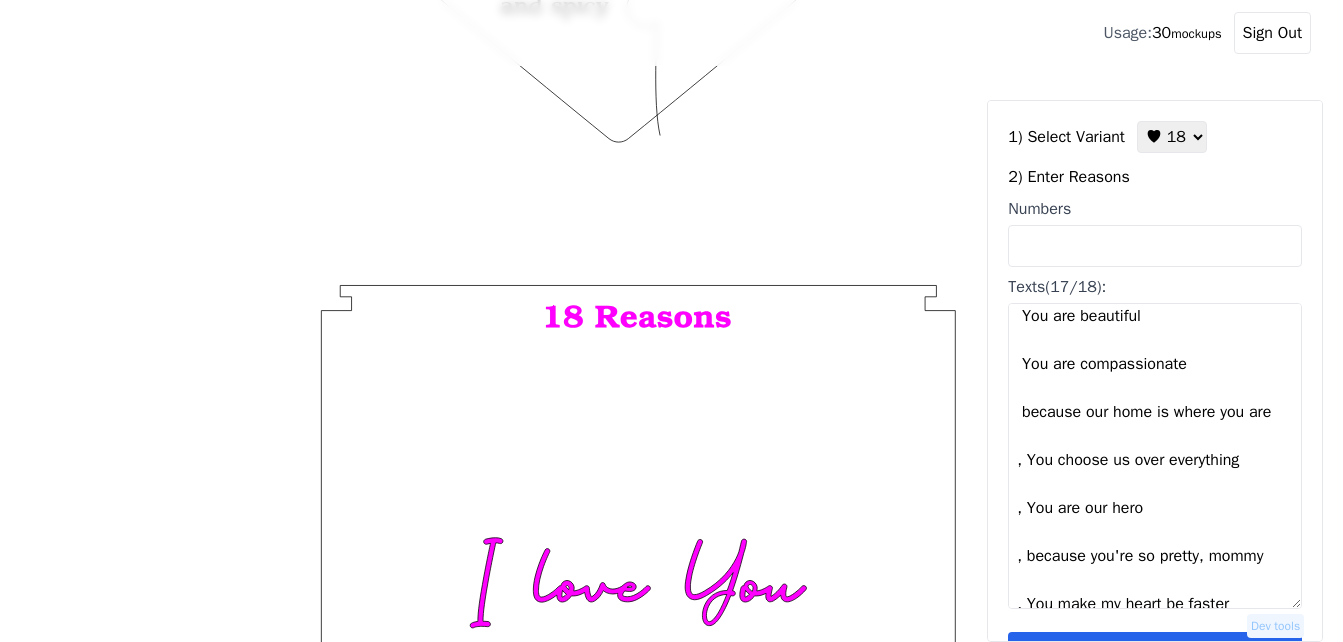 click on "because Jesus loves you, so much
You make us laugh
You are gentle yet bold
You are strong
You are beautiful
You are compassionate
because our home is where you are
, You choose us over everything
, You are our hero
, because you're so pretty, mommy
, You make my heart be faster
, You love like Jesus
, because you're a dime
, You are sweet and spicy
, You are clever and witty
, You are patient
, because you are YOU
You bring light into every room" at bounding box center (1155, 456) 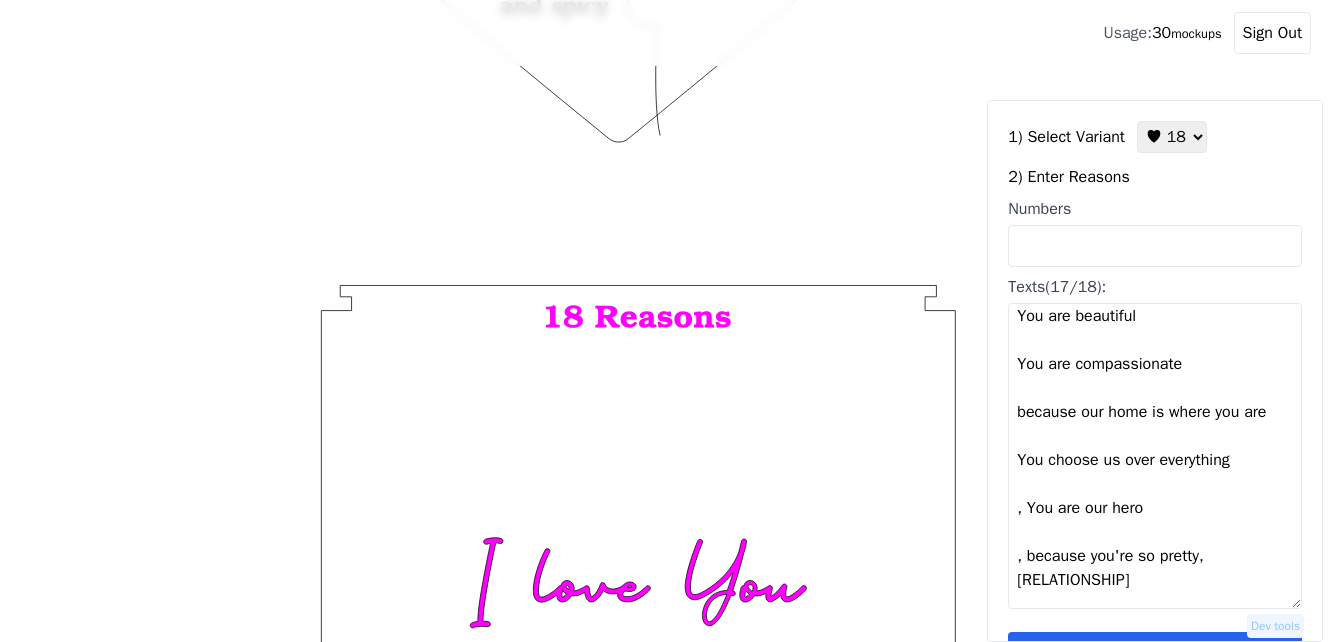 click on "because [PERSON] loves you, so much
You make us laugh
You are gentle yet bold
You are strong
You are beautiful
You are compassionate
because our home is where you are
You choose us over everything
, You are our hero
, because you're so pretty, [RELATIONSHIP]
, You make my heart be faster
, You love like [PERSON]
, because you're a dime
, You are sweet and spicy
, You are clever and witty
, You are patient
, because you are YOU
You bring light into every room" at bounding box center (1155, 456) 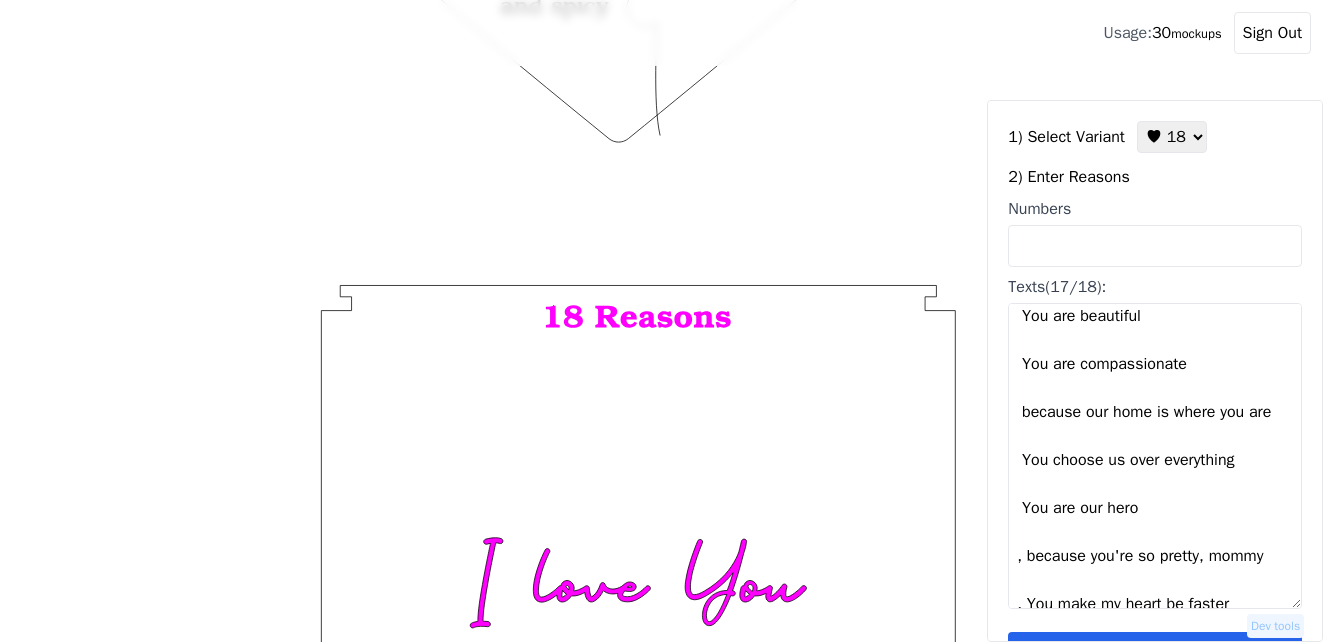 click on "because [PERSON] loves you, so much
You make us laugh
You are gentle yet bold
You are strong
You are beautiful
You are compassionate
because our home is where you are
You choose us over everything
You are our hero
, because you're so pretty, mommy
, You make my heart be faster
, You love like [PERSON]
, because you're a dime
, You are sweet and spicy
, You are clever and witty
, You are patient
, because you are YOU
You bring light into every room" at bounding box center (1155, 456) 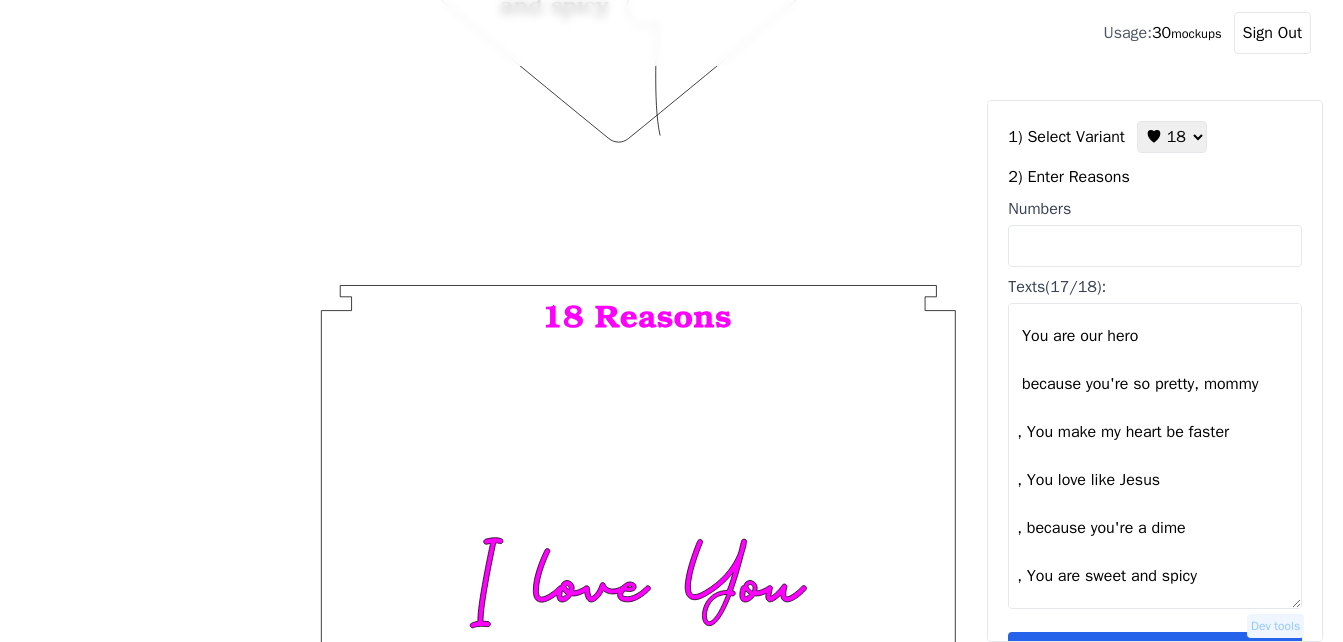 scroll, scrollTop: 400, scrollLeft: 0, axis: vertical 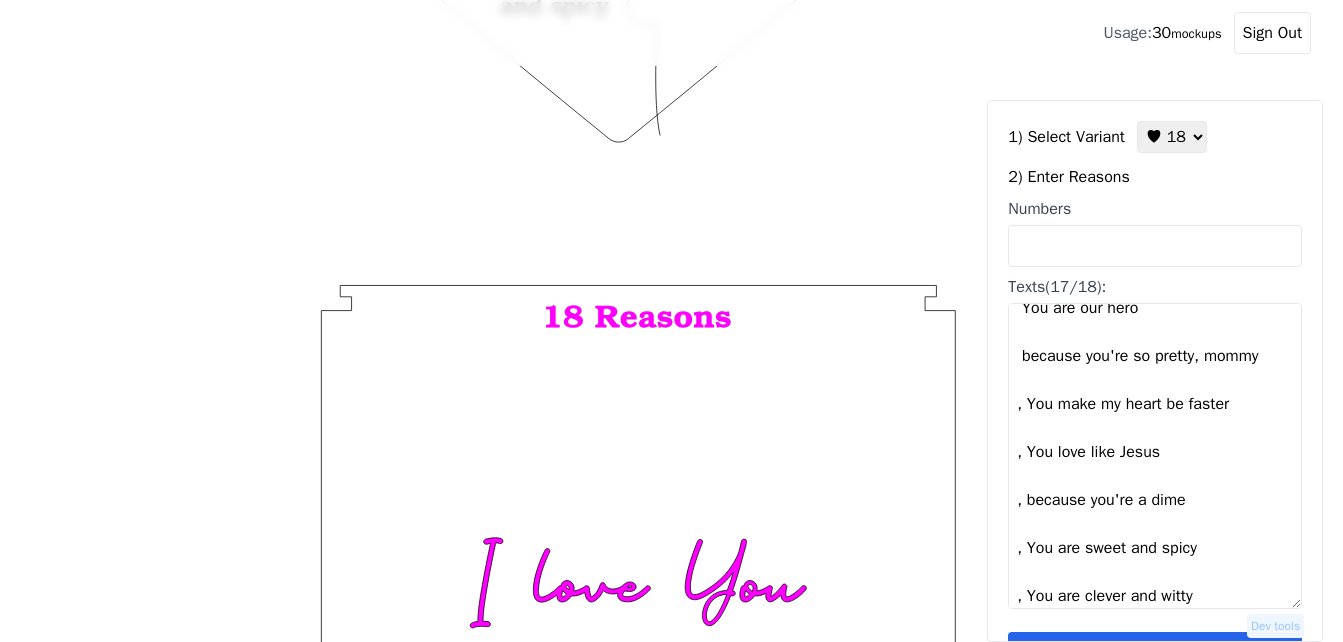 click on "because Jesus loves you, so much
You make us laugh
You are gentle yet bold
You are strong
You are beautiful
You are compassionate
because our home is where you are
You choose us over everything
You are our hero
because you're so pretty, mommy
, You make my heart be faster
, You love like Jesus
, because you're a dime
, You are sweet and spicy
, You are clever and witty
, You are patient
, because you are YOU
You bring light into every room" at bounding box center [1155, 456] 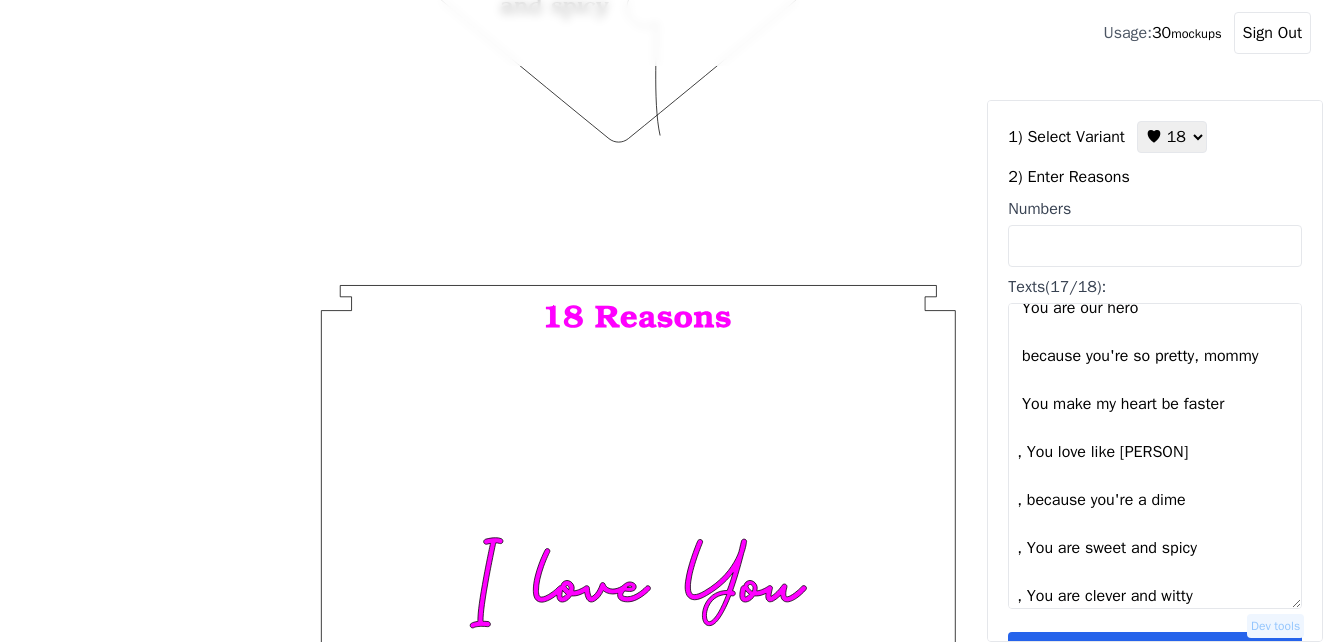 click on "because [PERSON] loves you, so much
You make us laugh
You are gentle yet bold
You are strong
You are beautiful
You are compassionate
because our home is where you are
You choose us over everything
You are our hero
because you're so pretty, mommy
You make my heart be faster
, You love like [PERSON]
, because you're a dime
, You are sweet and spicy
, You are clever and witty
, You are patient
, because you are YOU
You bring light into every room" at bounding box center (1155, 456) 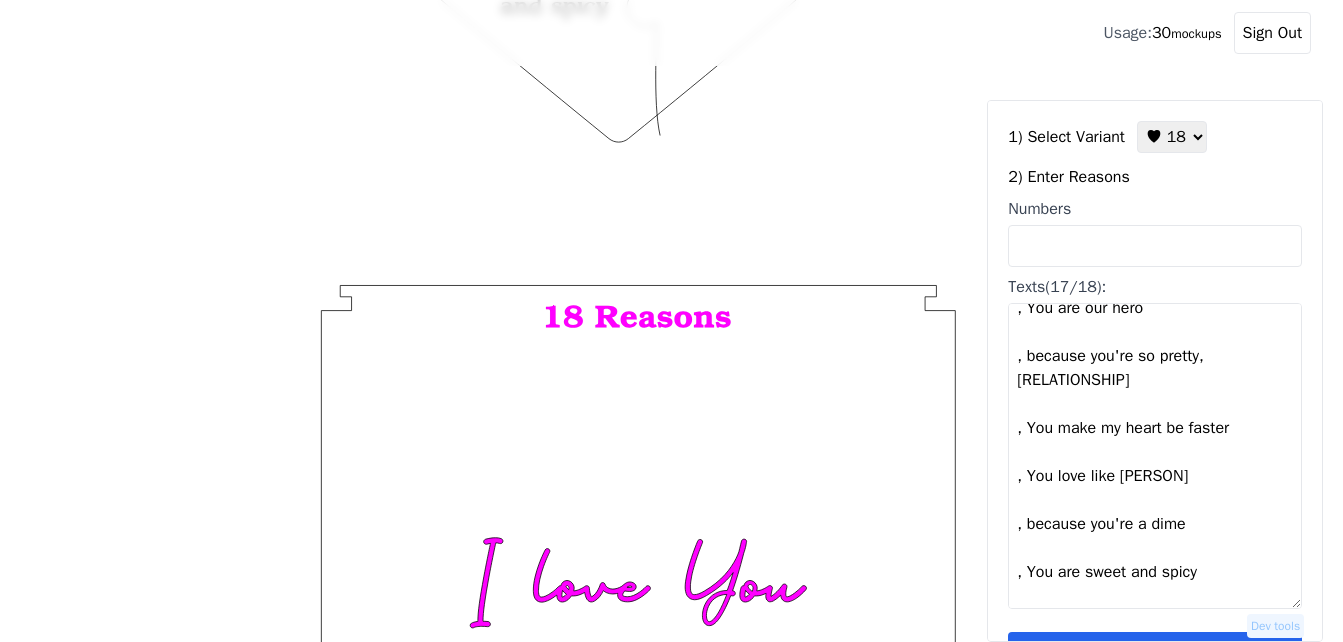 click on "because [PERSON] loves you, so much
You make us laugh
You are gentle yet bold
You are strong
You are beautiful
, You are compassionate
, because our home is where you are
, You choose us over everything
, You are our hero
, because you're so pretty, [RELATIONSHIP]
, You make my heart be faster
, You love like [PERSON]
, because you're a dime
, You are sweet and spicy
, You are clever and witty
, You are patient
, because you are YOU
You bring light into every room" at bounding box center (1155, 456) 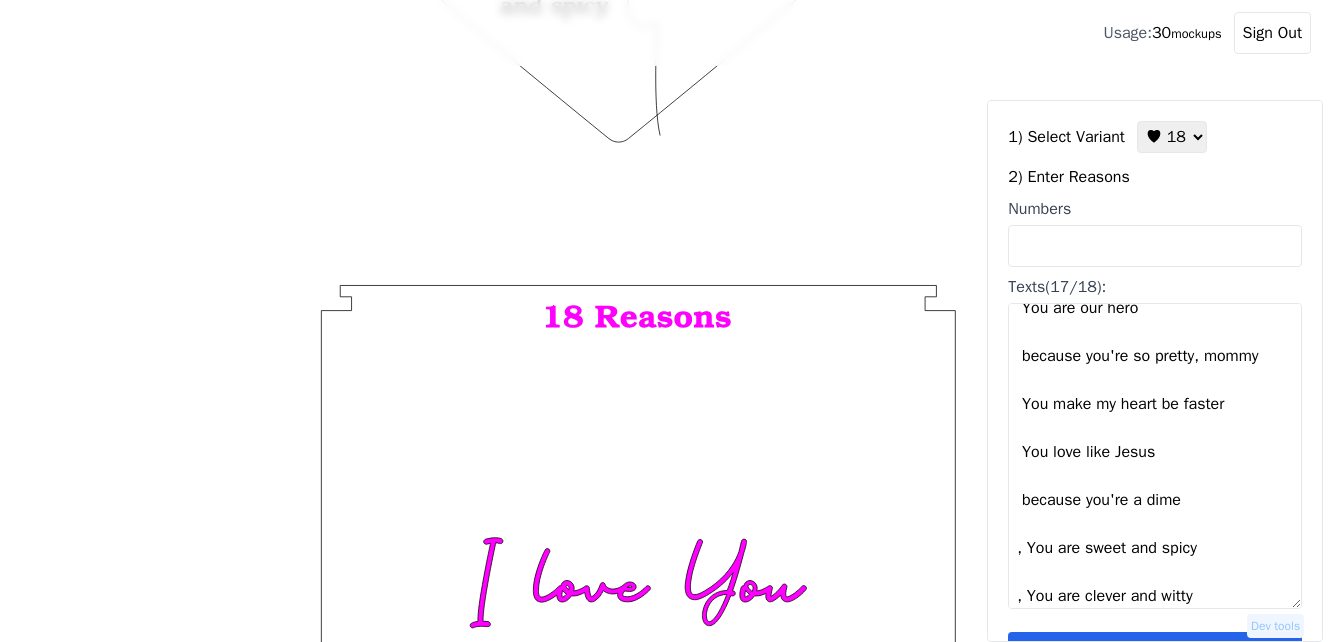click on "because Jesus loves you, so much
You make us laugh
You are gentle yet bold
You are strong
You are beautiful
You are compassionate
because our home is where you are
You choose us over everything
You are our hero
because you're so pretty, mommy
You make my heart be faster
You love like Jesus
because you're a dime
, You are sweet and spicy
, You are clever and witty
, You are patient
, because you are YOU
You bring light into every room" at bounding box center (1155, 456) 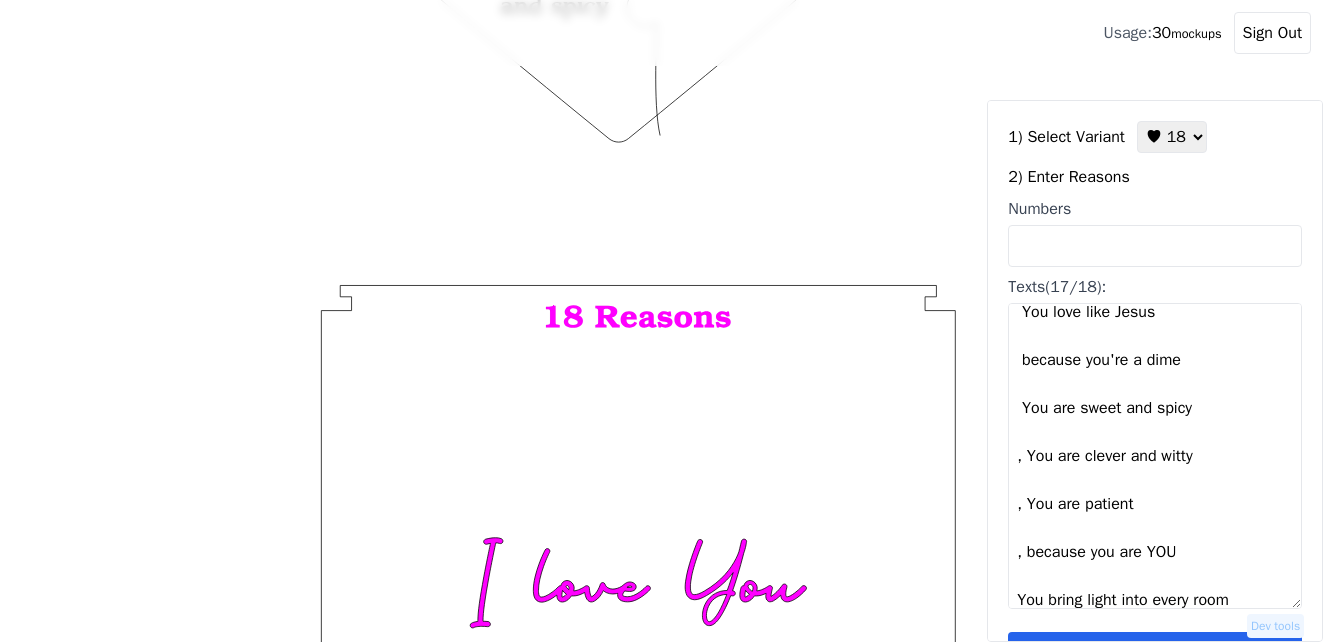 scroll, scrollTop: 576, scrollLeft: 0, axis: vertical 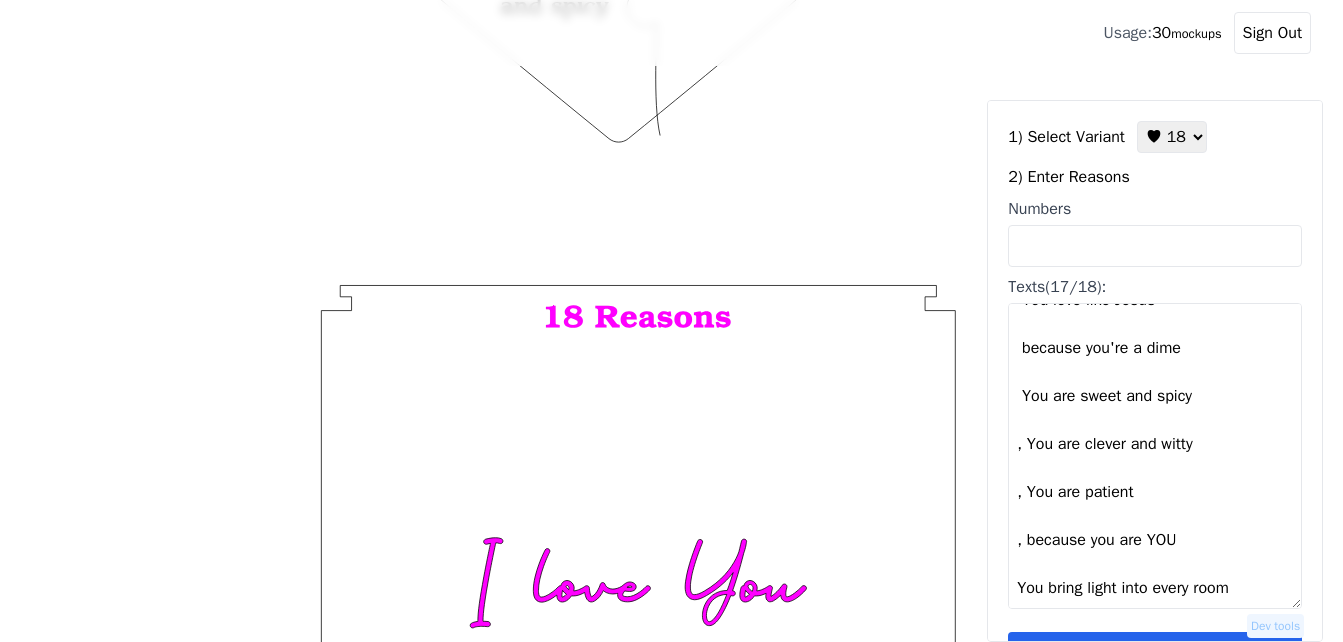 click on "because Jesus loves you, so much
You make us laugh
You are gentle yet bold
You are strong
You are beautiful
You are compassionate
because our home is where you are
You choose us over everything
You are our hero
because you're so pretty, mommy
You make my heart be faster
You love like Jesus
because you're a dime
You are sweet and spicy
, You are clever and witty
, You are patient
, because you are YOU
You bring light into every room" at bounding box center [1155, 456] 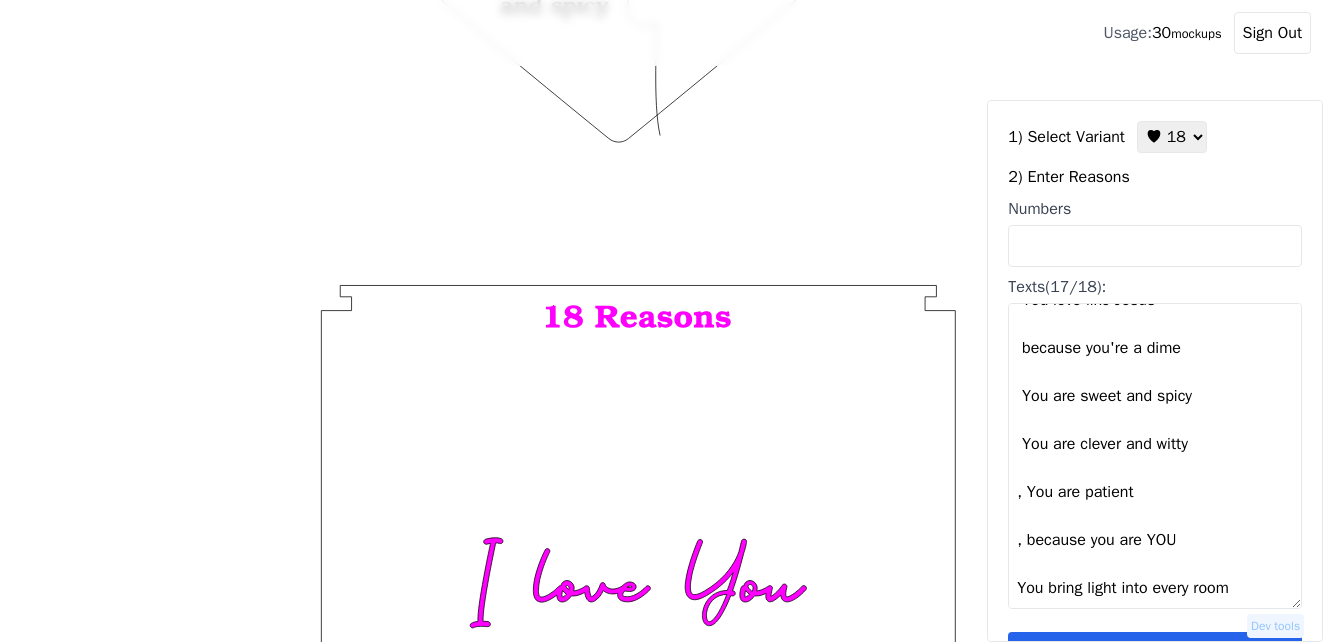 click on "because Jesus loves you, so much
You make us laugh
You are gentle yet bold
You are strong
You are beautiful
You are compassionate
because our home is where you are
You choose us over everything
You are our hero
because you're so pretty, mommy
You make my heart be faster
You love like Jesus
because you're a dime
You are sweet and spicy
You are clever and witty
, You are patient
, because you are YOU
You bring light into every room" at bounding box center (1155, 456) 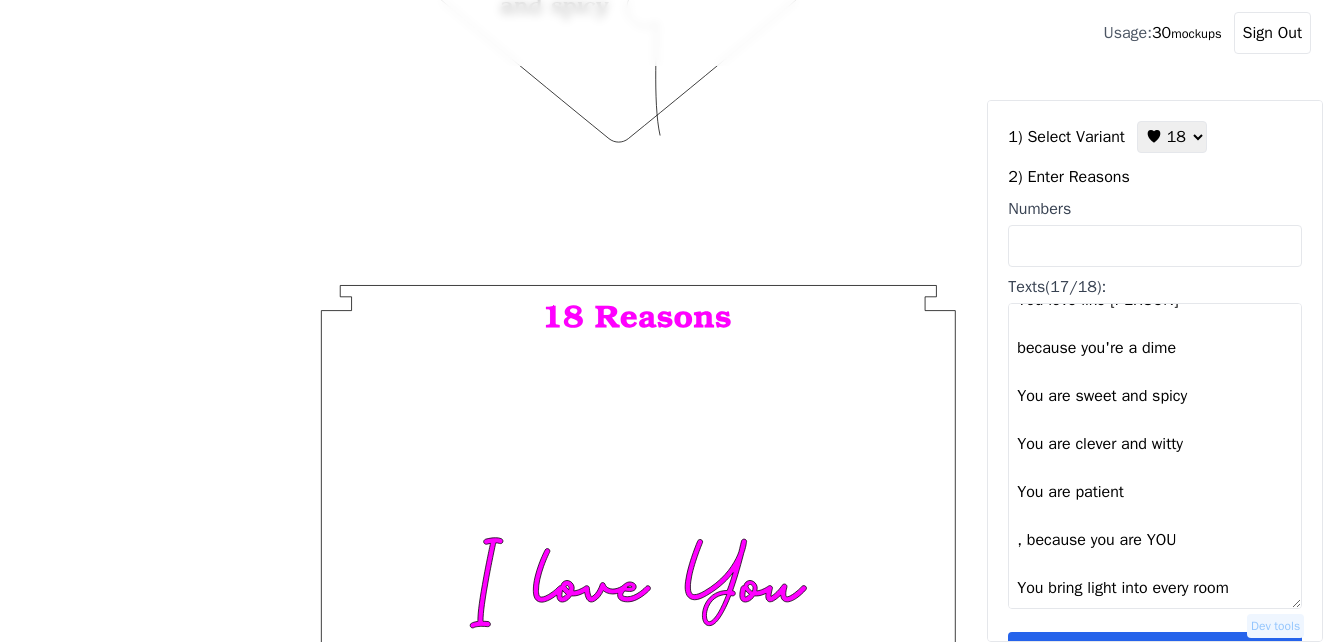 click on "because [PERSON] loves you, so much
You make us laugh
You are gentle yet bold
You are strong
You are beautiful
You are compassionate
because our home is where you are
You choose us over everything
You are our hero
because you're so pretty, [RELATIONSHIP]
You make my heart be faster
You love like [PERSON]
because you're a dime
You are sweet and spicy
You are clever and witty
You are patient
, because you are YOU
You bring light into every room" at bounding box center (1155, 456) 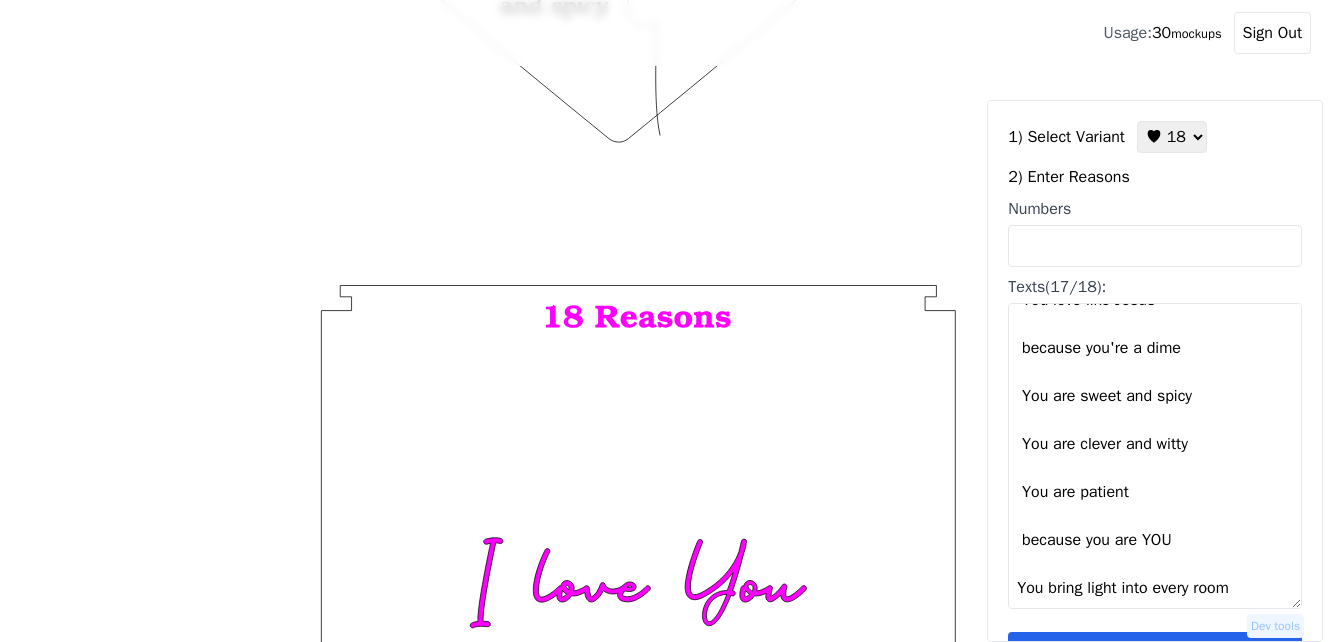 scroll, scrollTop: 60, scrollLeft: 0, axis: vertical 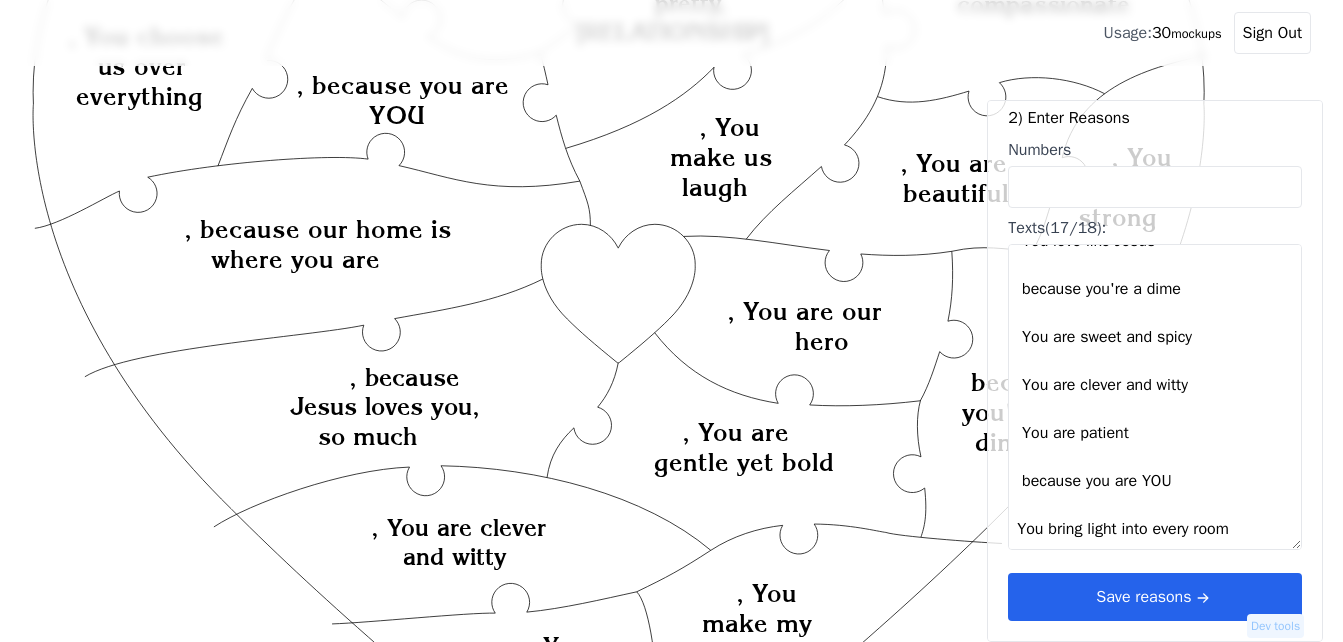 type on "Because [PERSON] loves you, so much
You make us laugh
You are gentle yet bold
You are strong
You are beautiful
You are compassionate
Because our home is where you are
You choose us over everything
You are our hero
Because you're so pretty, [RELATIONSHIP]
You make my heart be faster
You love like [PERSON]
Because you're a dime
You are sweet and spicy
You are clever and witty
You are patient
Because you are YOU
You bring light into every room" 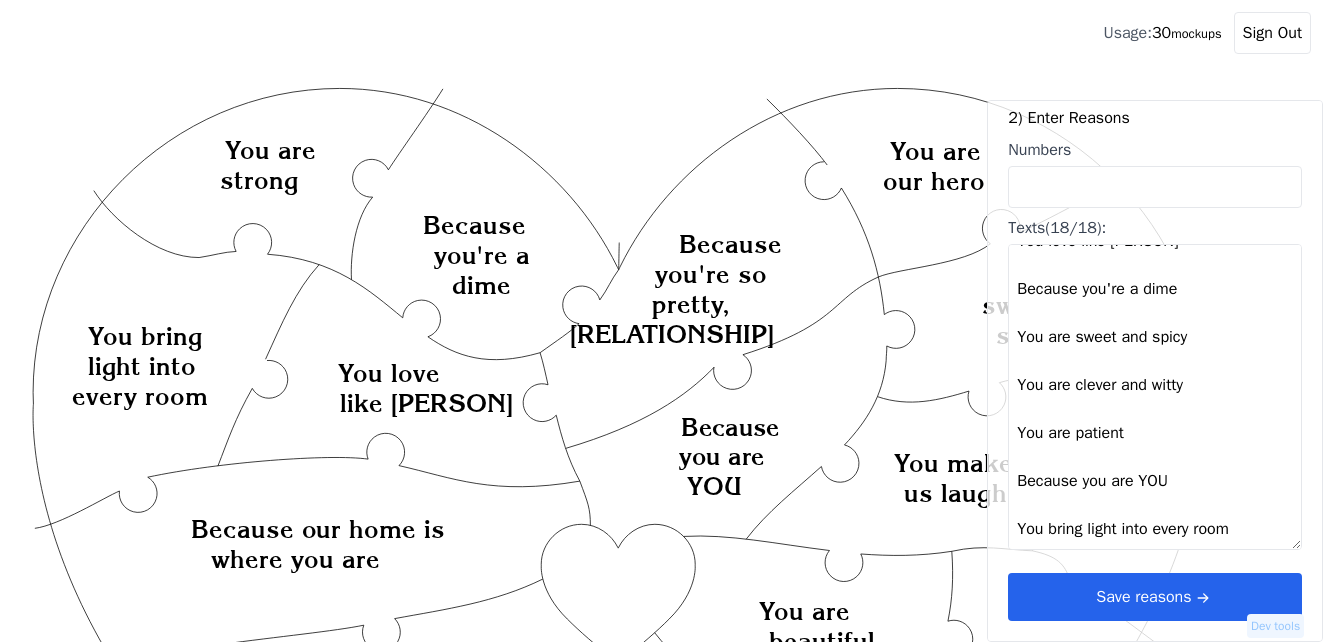 scroll, scrollTop: 300, scrollLeft: 0, axis: vertical 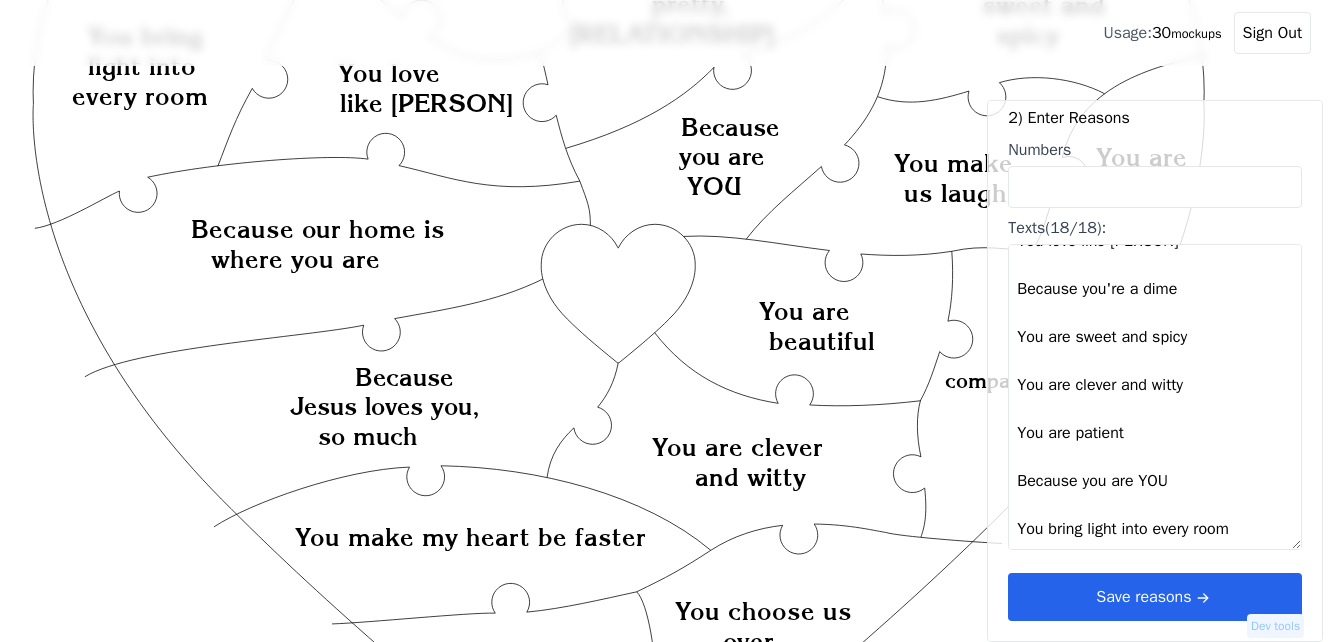 click on "Save reasons" at bounding box center (1155, 597) 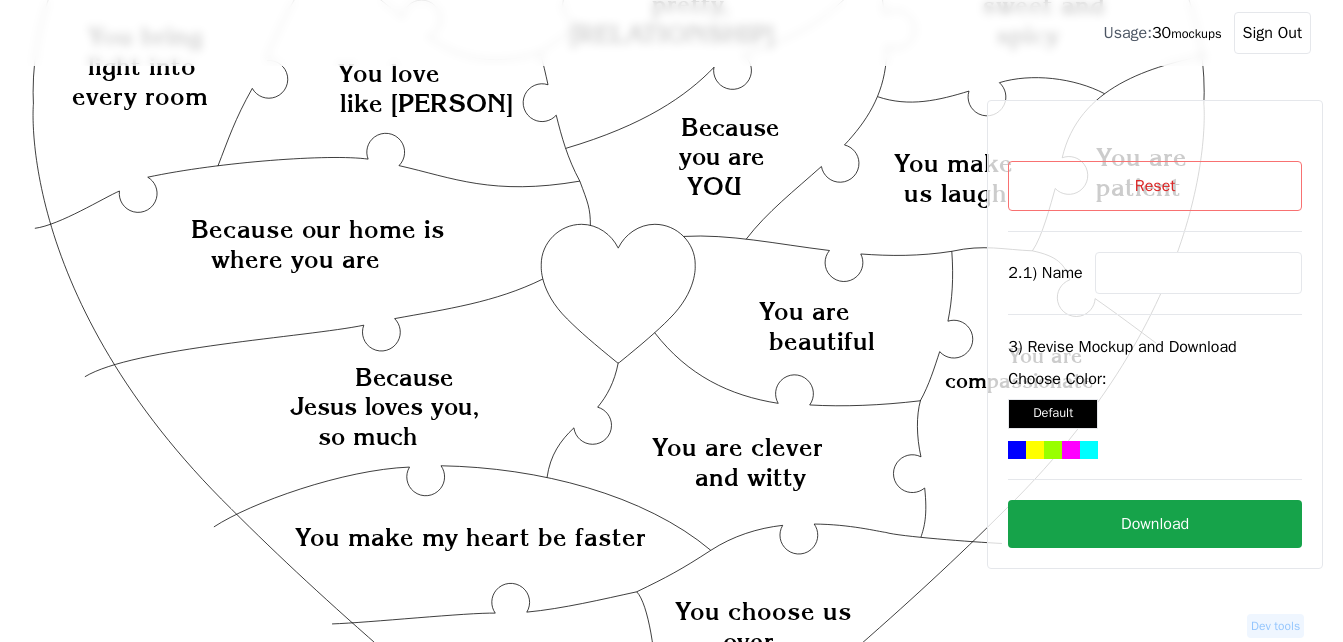 scroll, scrollTop: 0, scrollLeft: 0, axis: both 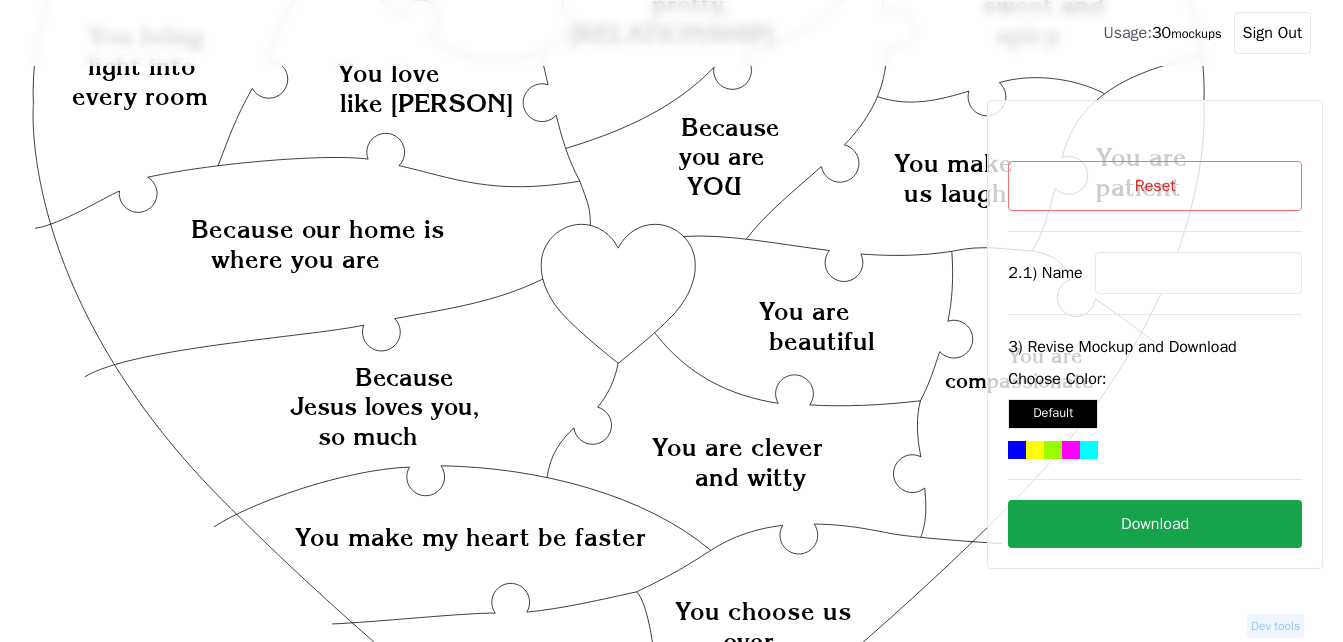 paste on "Erna" 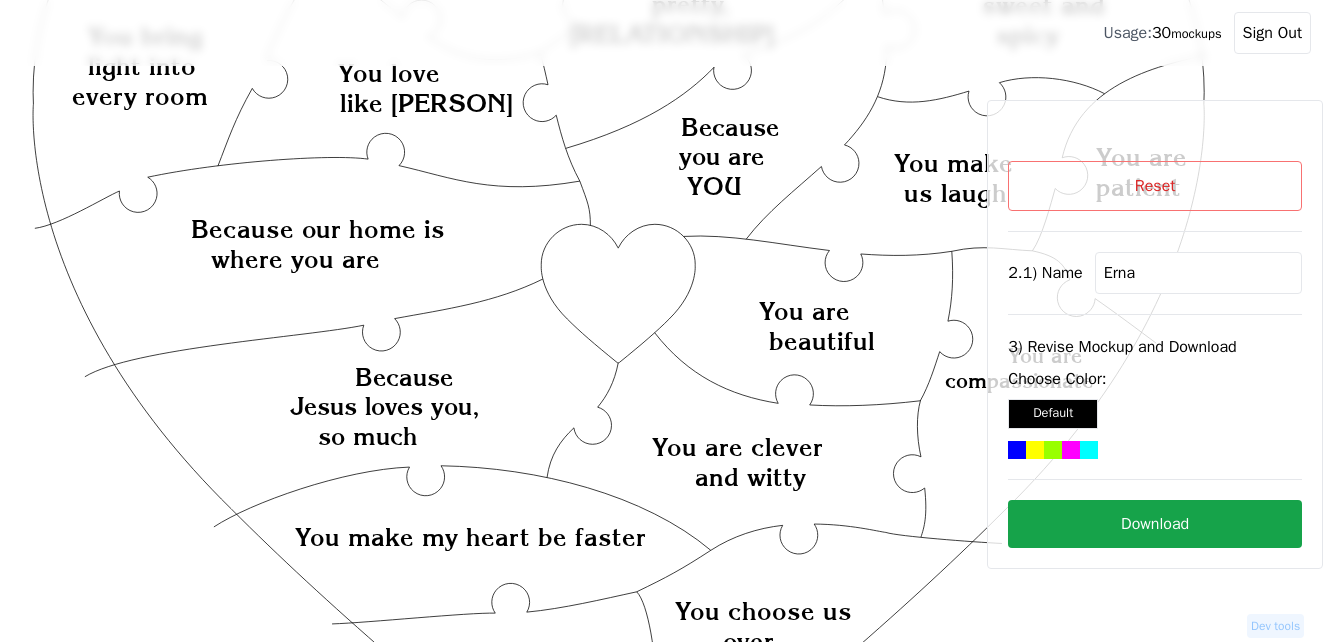 type on "Erna" 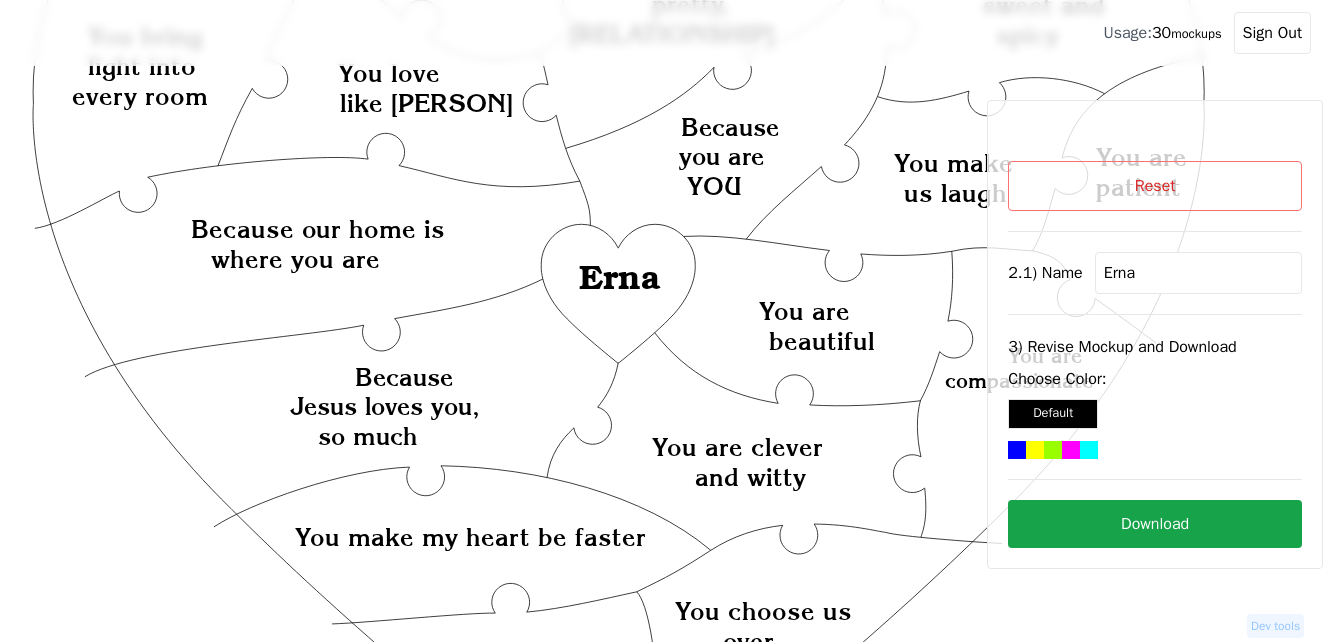 click 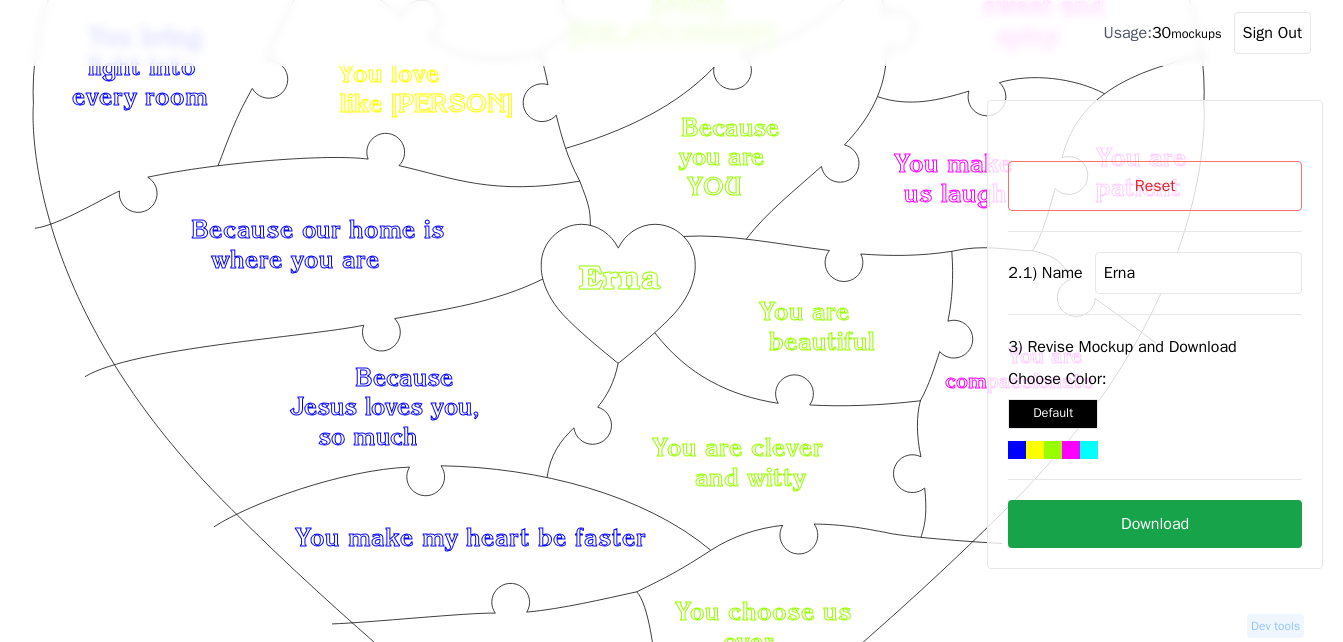 click on "Download" at bounding box center [1155, 524] 